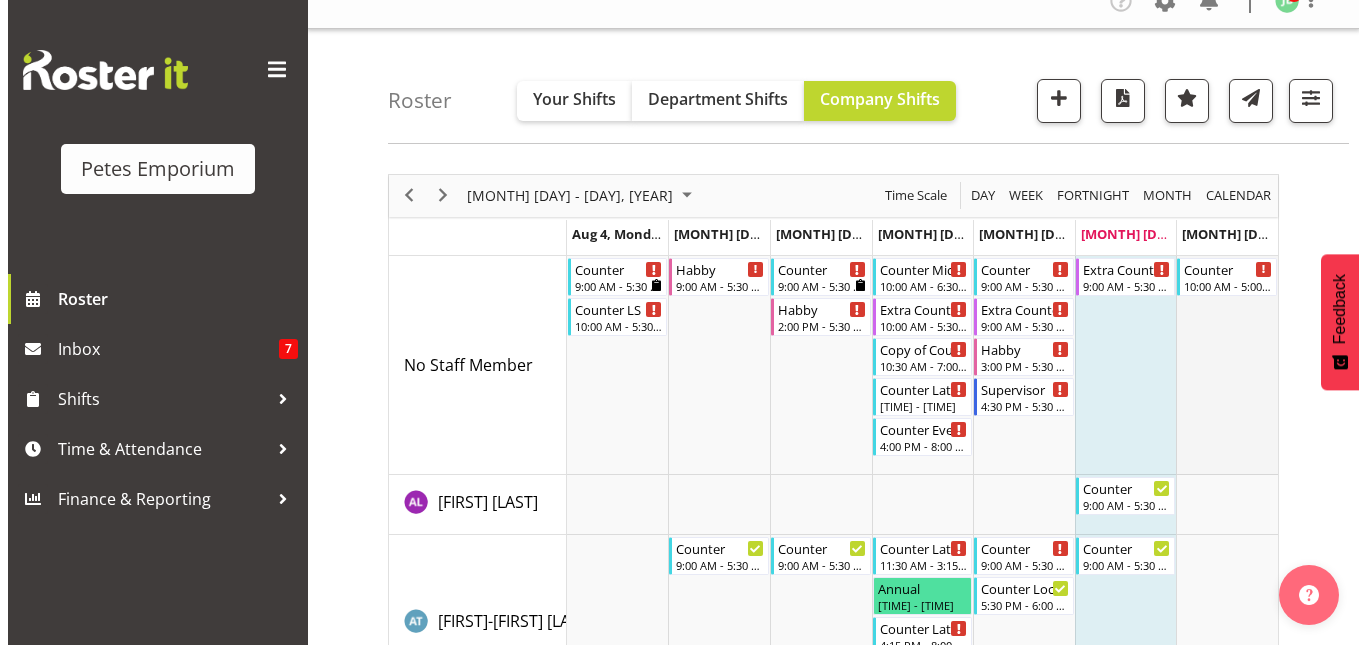 scroll, scrollTop: 20, scrollLeft: 0, axis: vertical 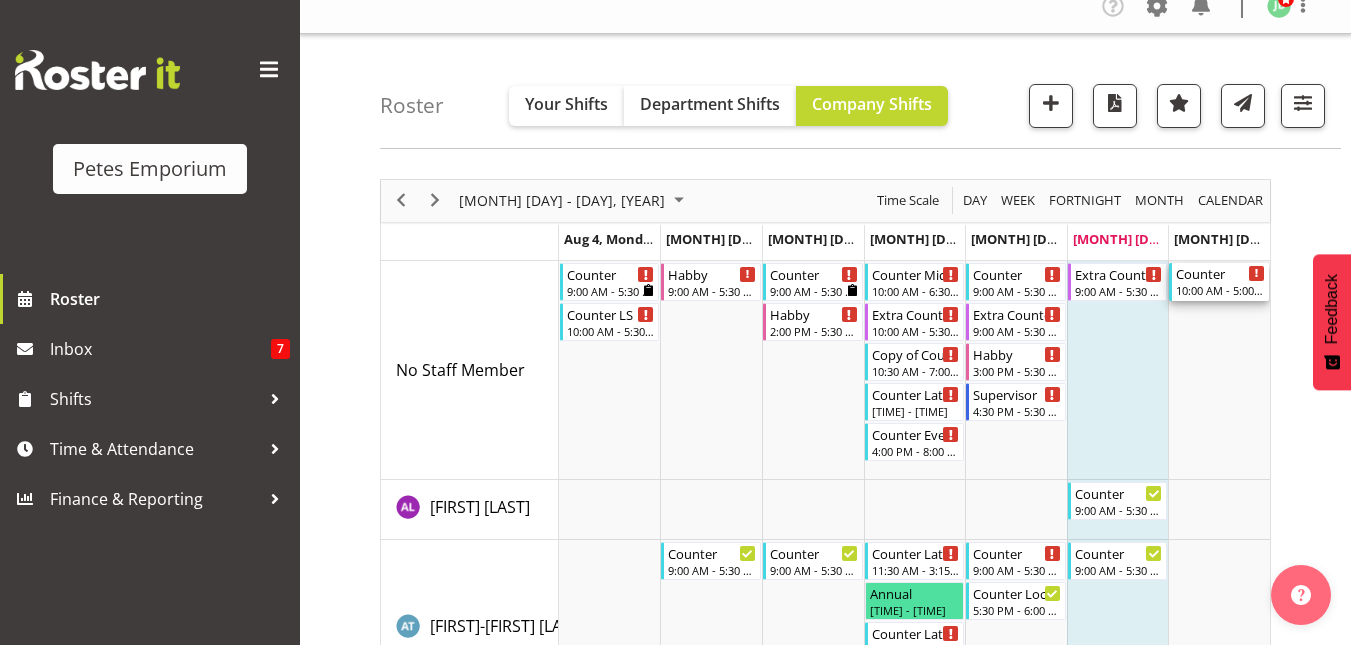 click on "10:00 AM - 5:00 PM" at bounding box center [1220, 290] 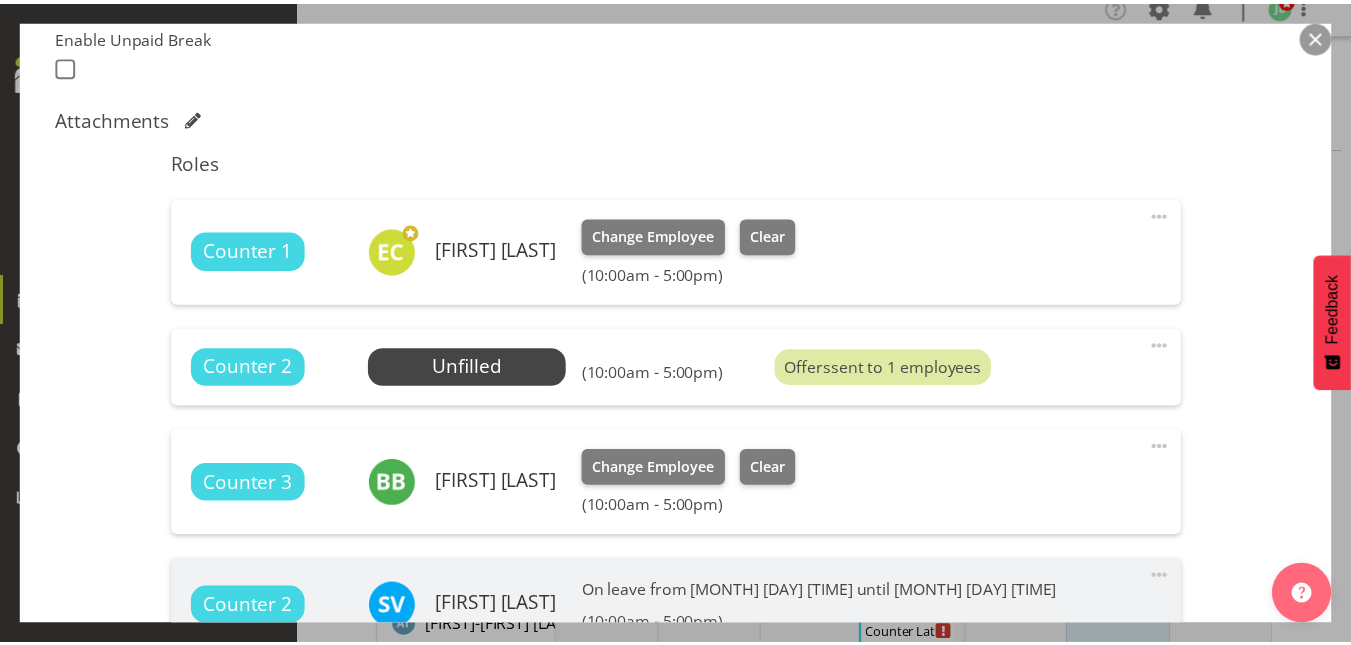 scroll, scrollTop: 553, scrollLeft: 0, axis: vertical 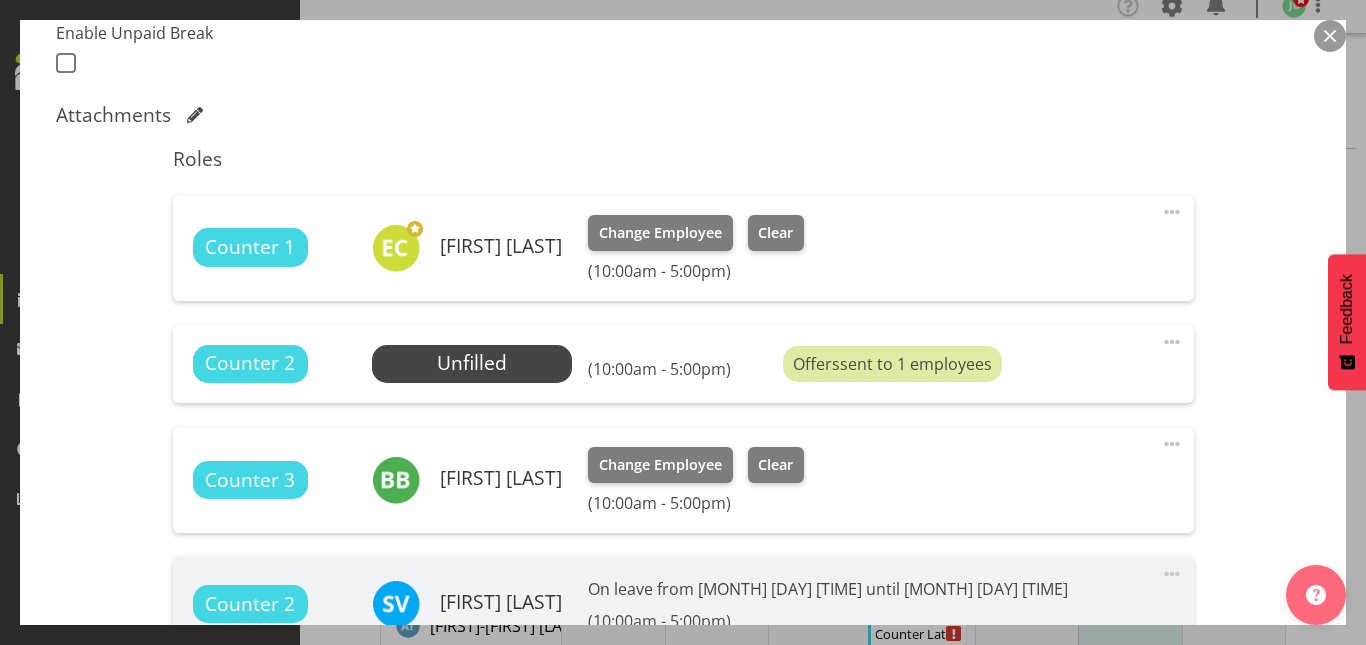 click at bounding box center [1330, 36] 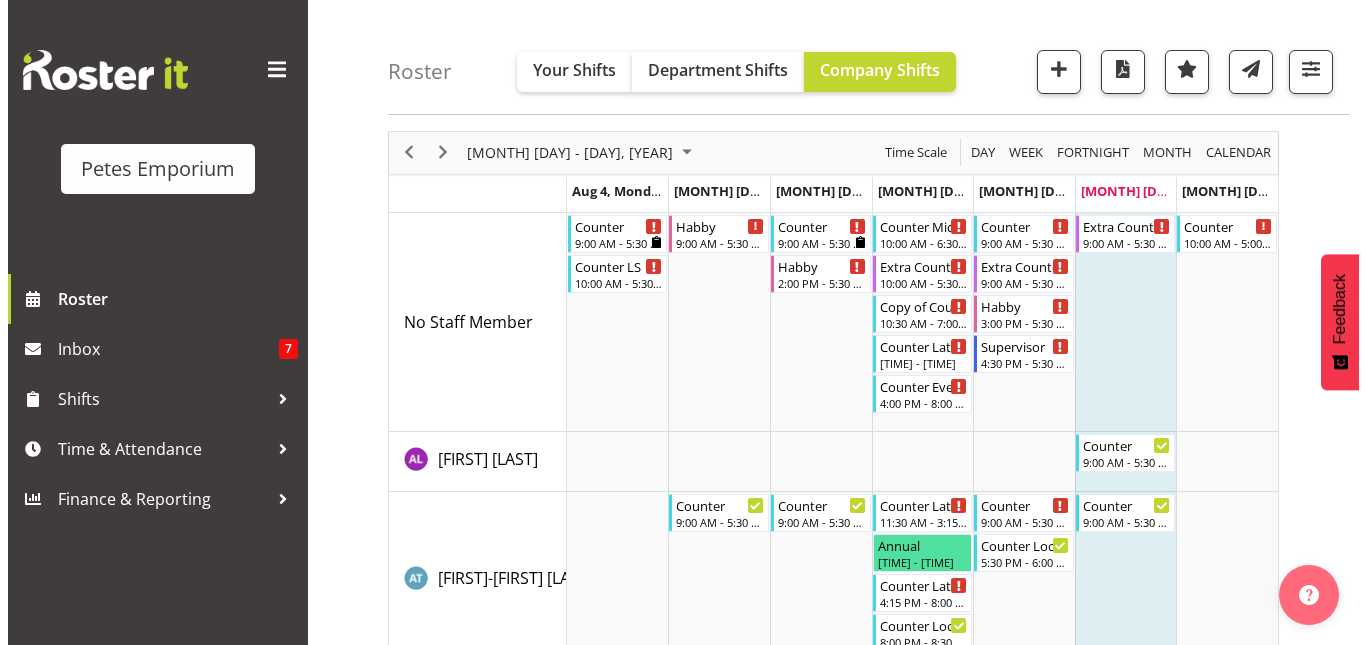 scroll, scrollTop: 0, scrollLeft: 0, axis: both 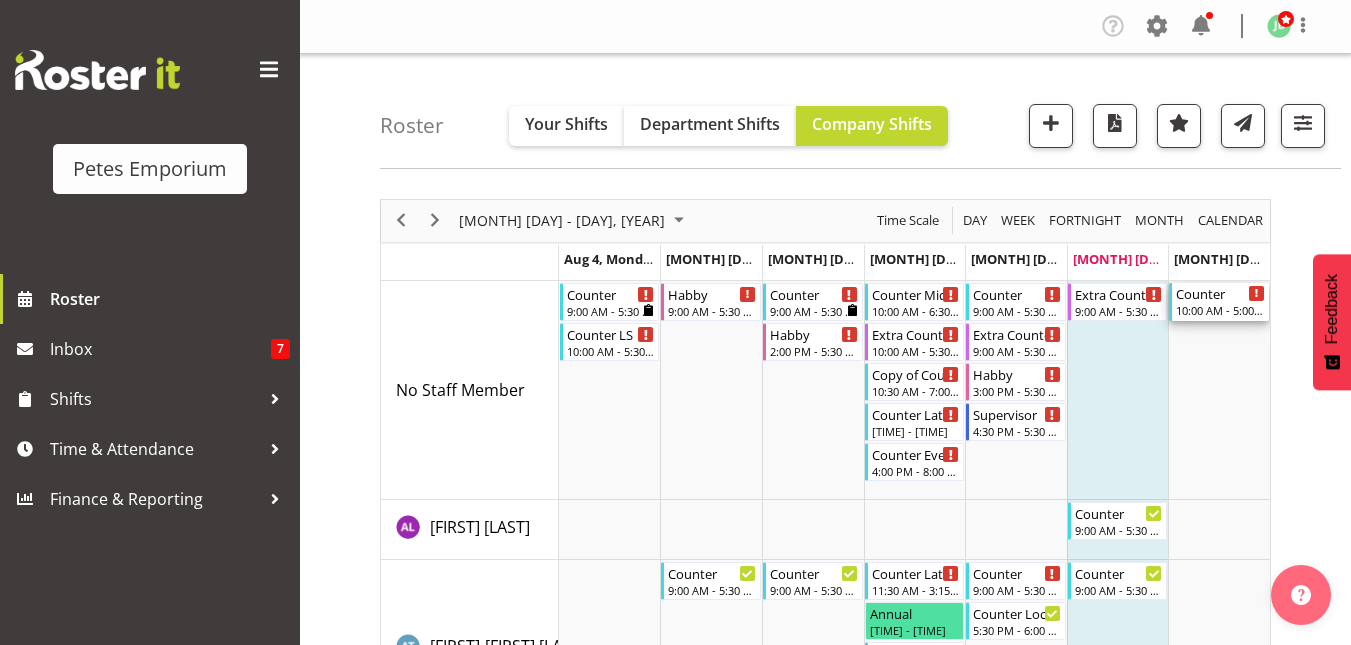 click on "Counter" at bounding box center (1220, 293) 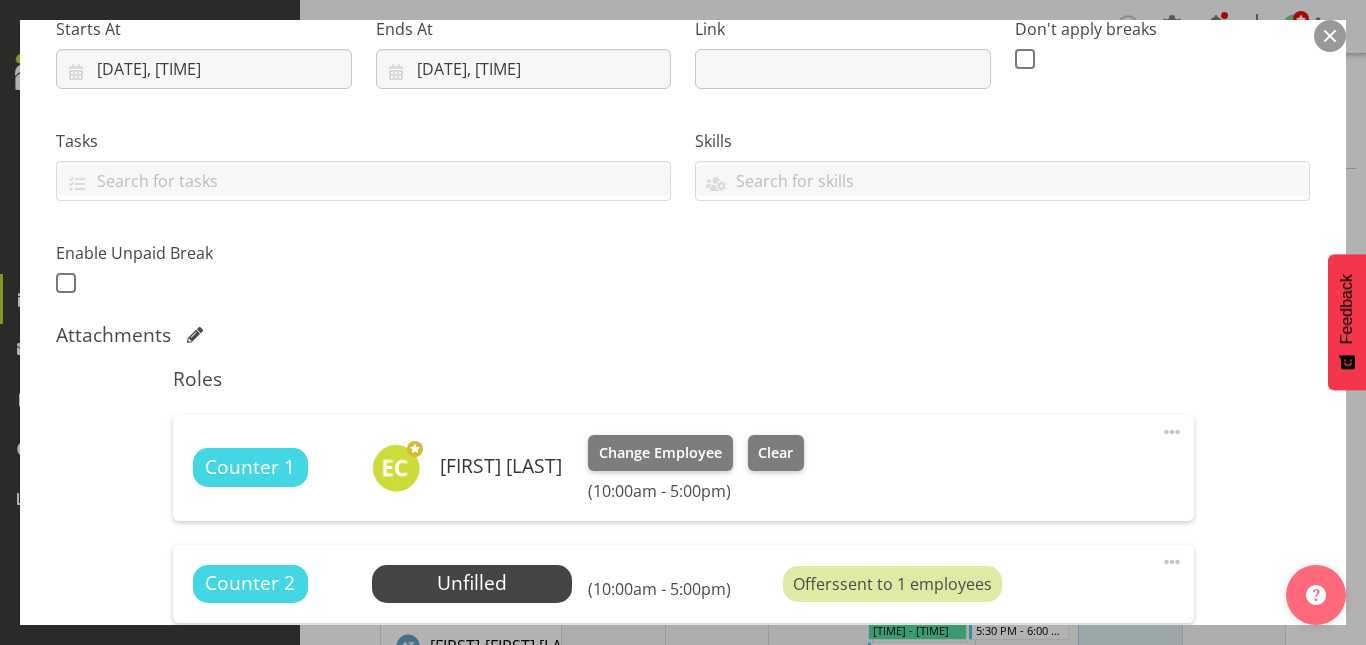 scroll, scrollTop: 370, scrollLeft: 0, axis: vertical 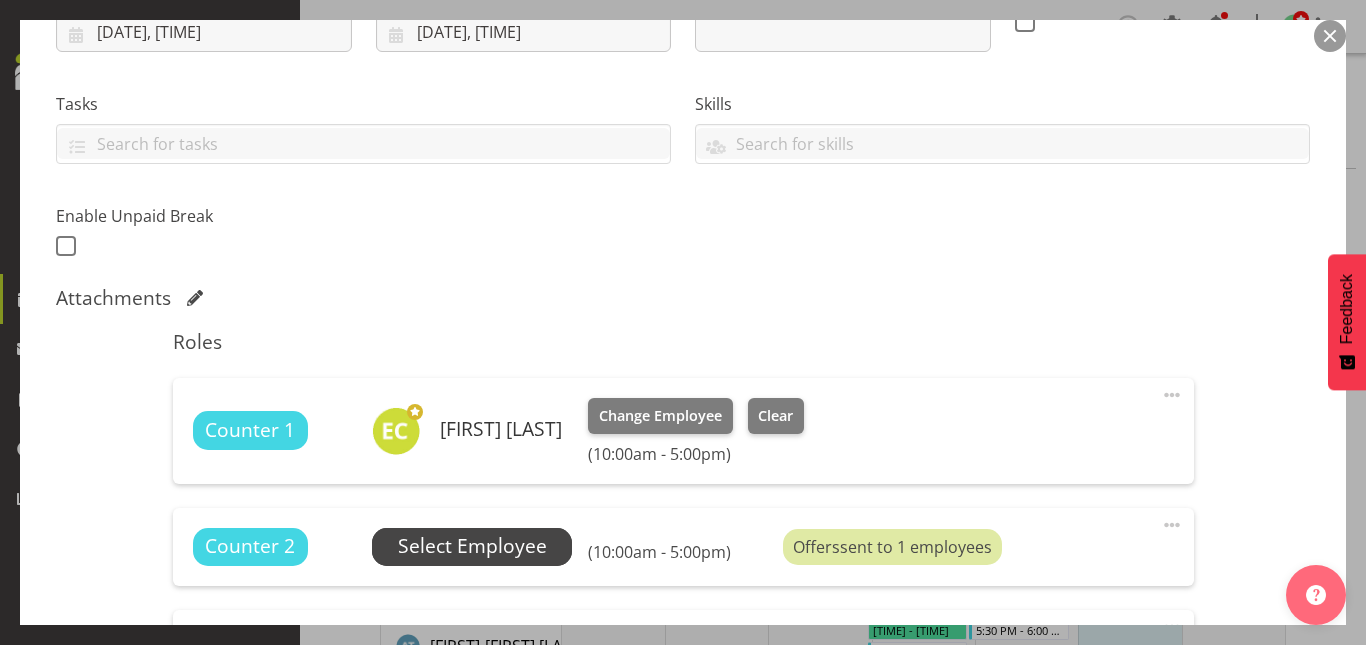 click on "Select Employee" at bounding box center (472, 546) 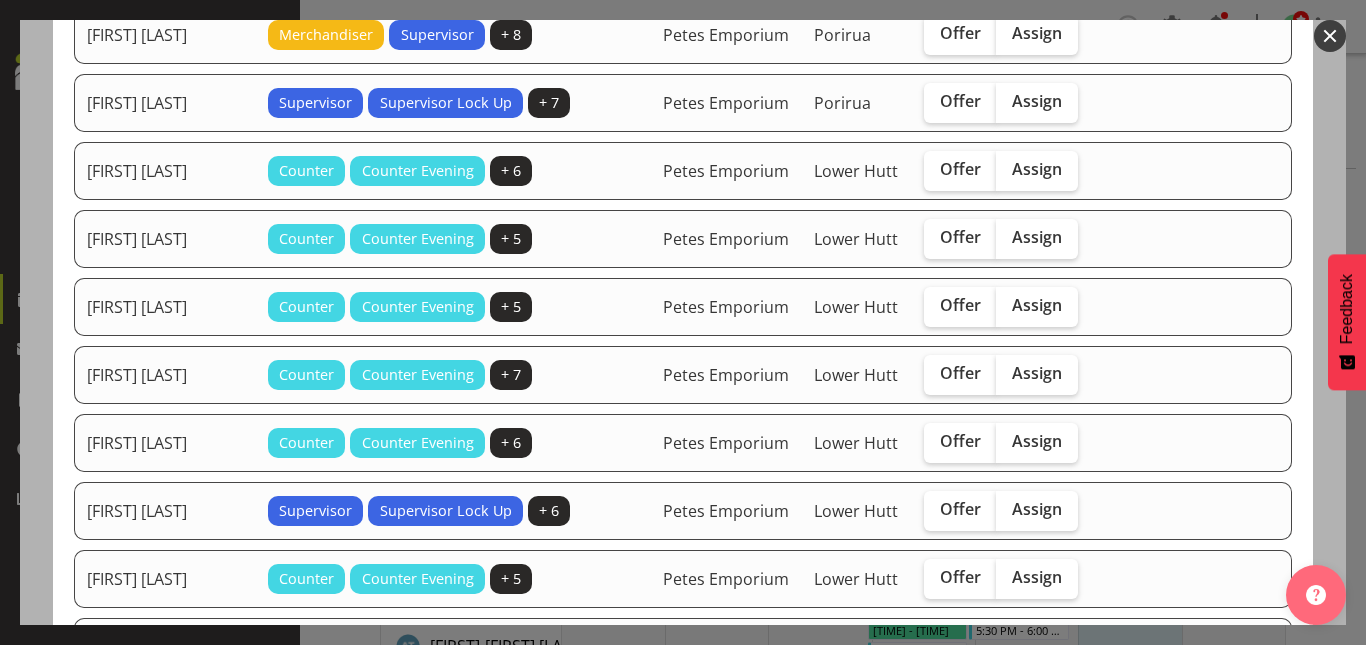 scroll, scrollTop: 453, scrollLeft: 0, axis: vertical 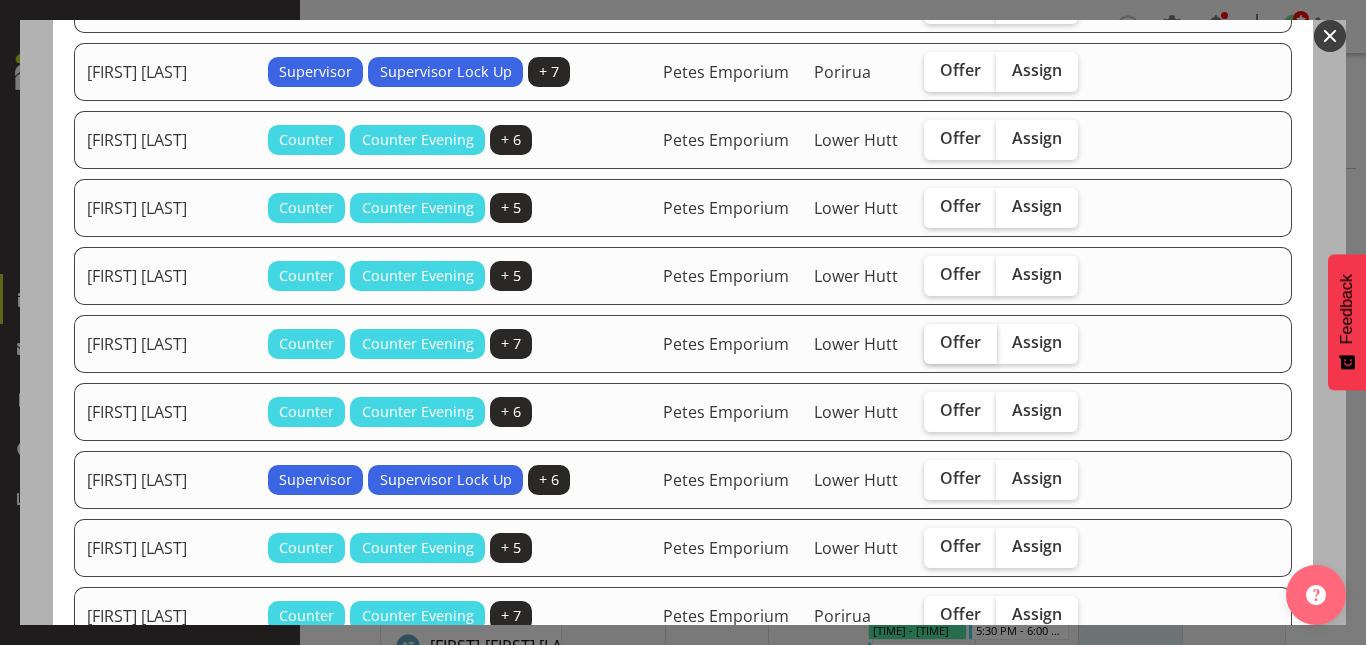 click on "Offer" at bounding box center (960, 342) 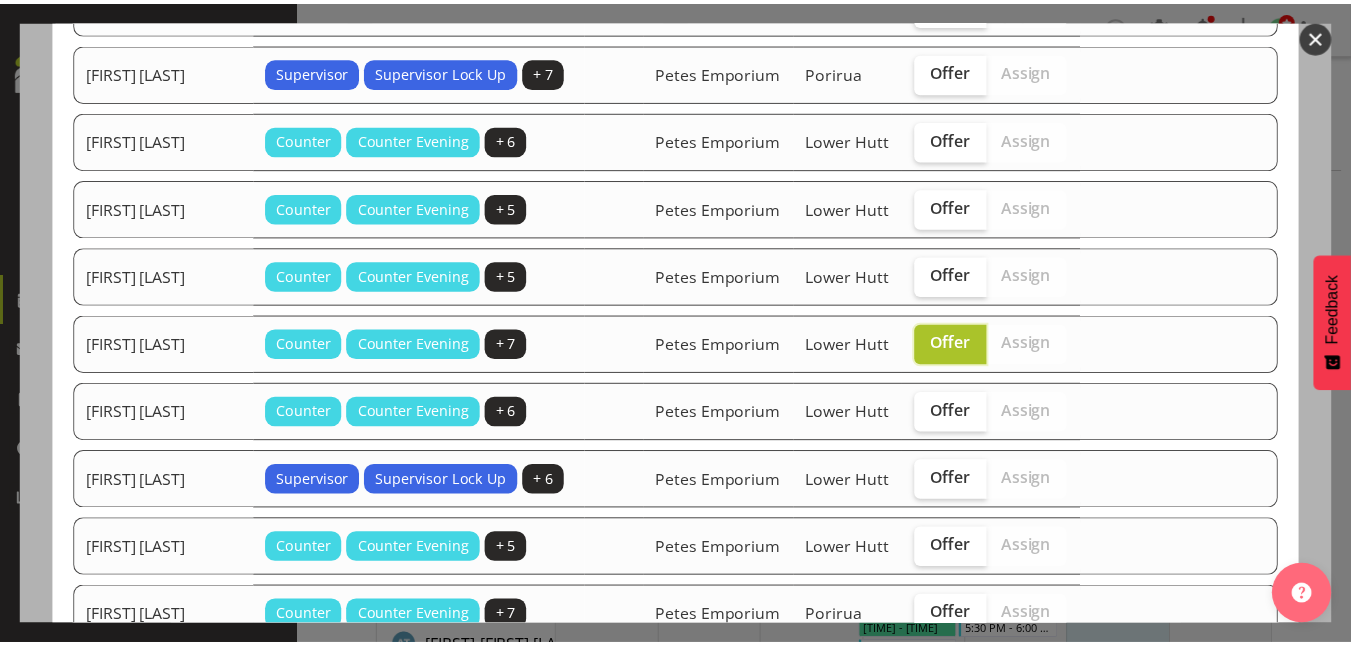 scroll, scrollTop: 1006, scrollLeft: 0, axis: vertical 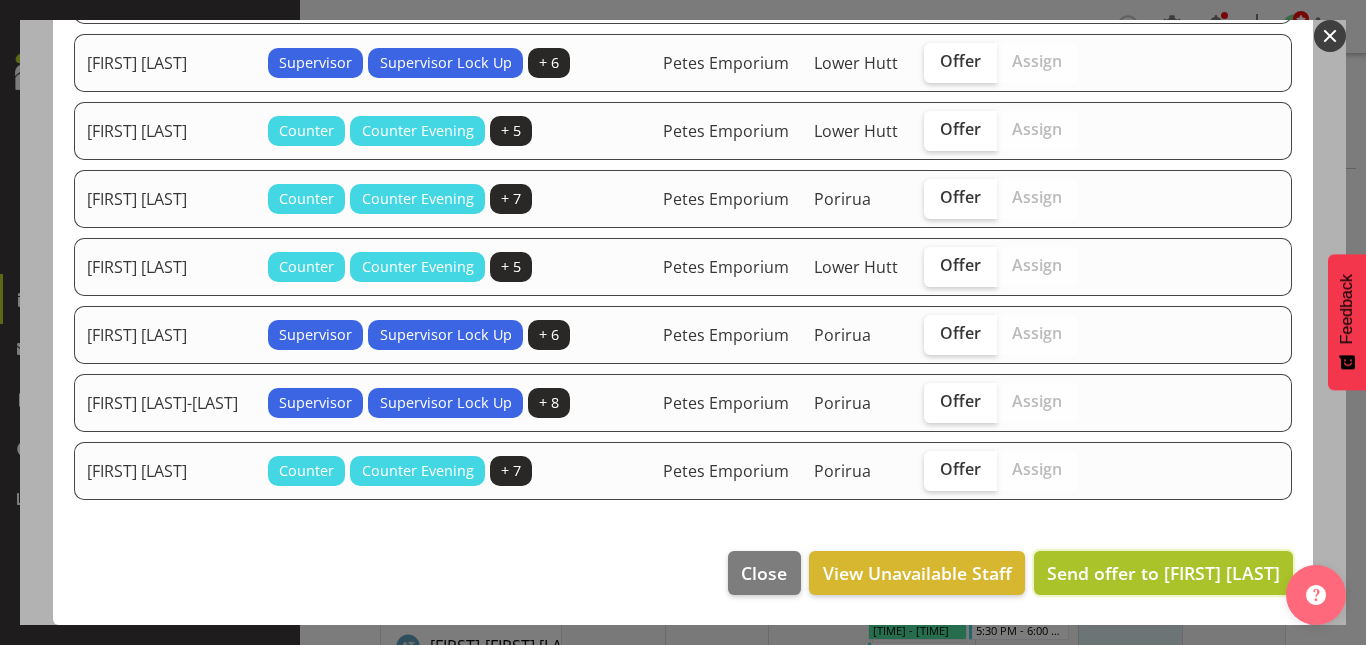click on "Send offer to [FIRST] [LAST]" at bounding box center (1163, 573) 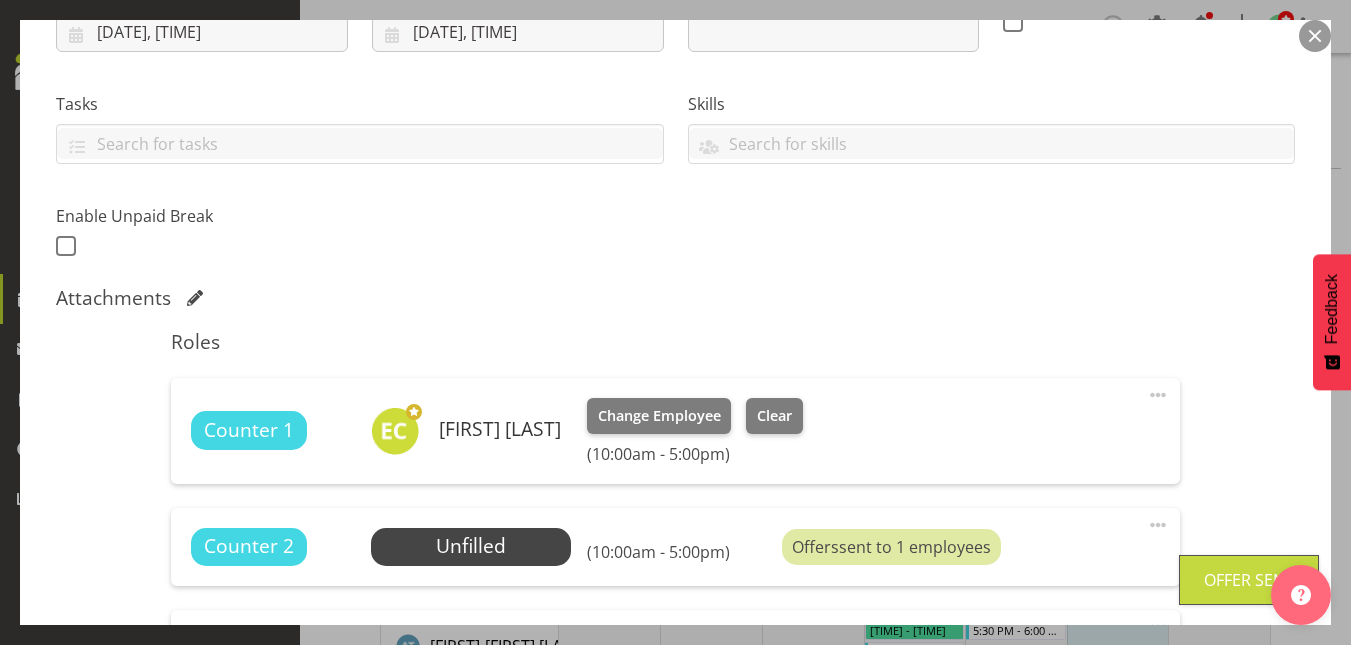click at bounding box center (1315, 36) 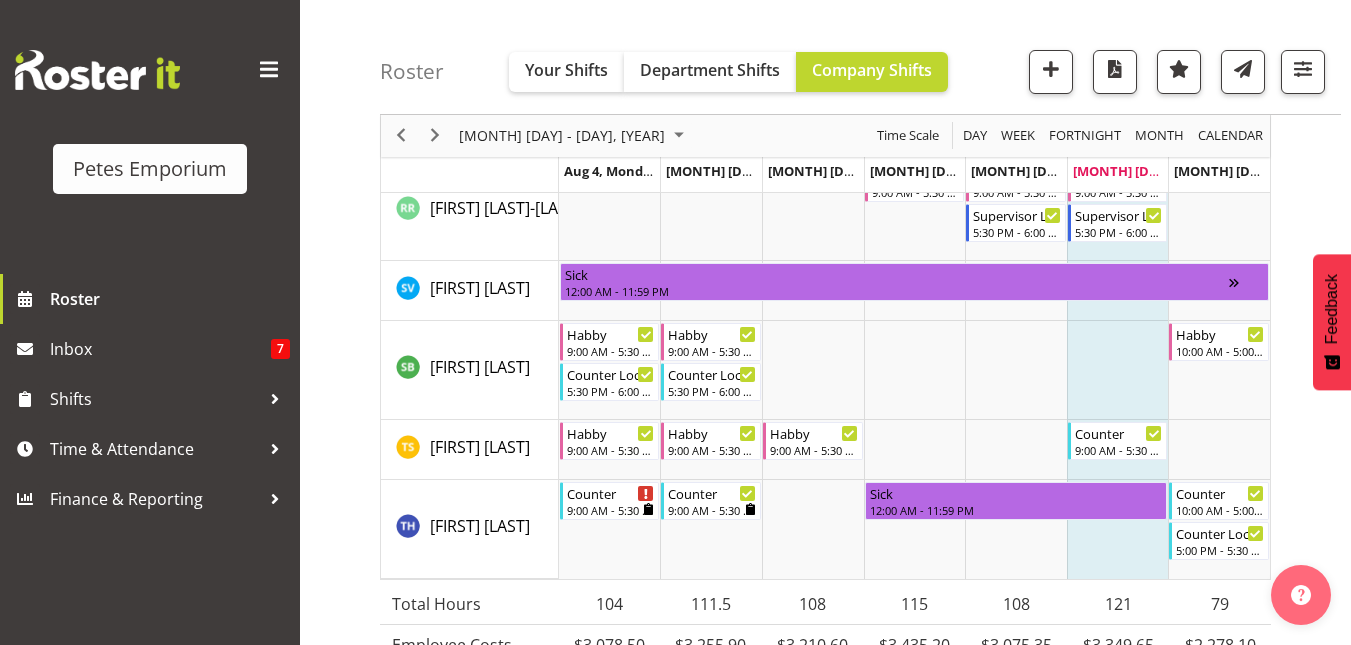 scroll, scrollTop: 2742, scrollLeft: 0, axis: vertical 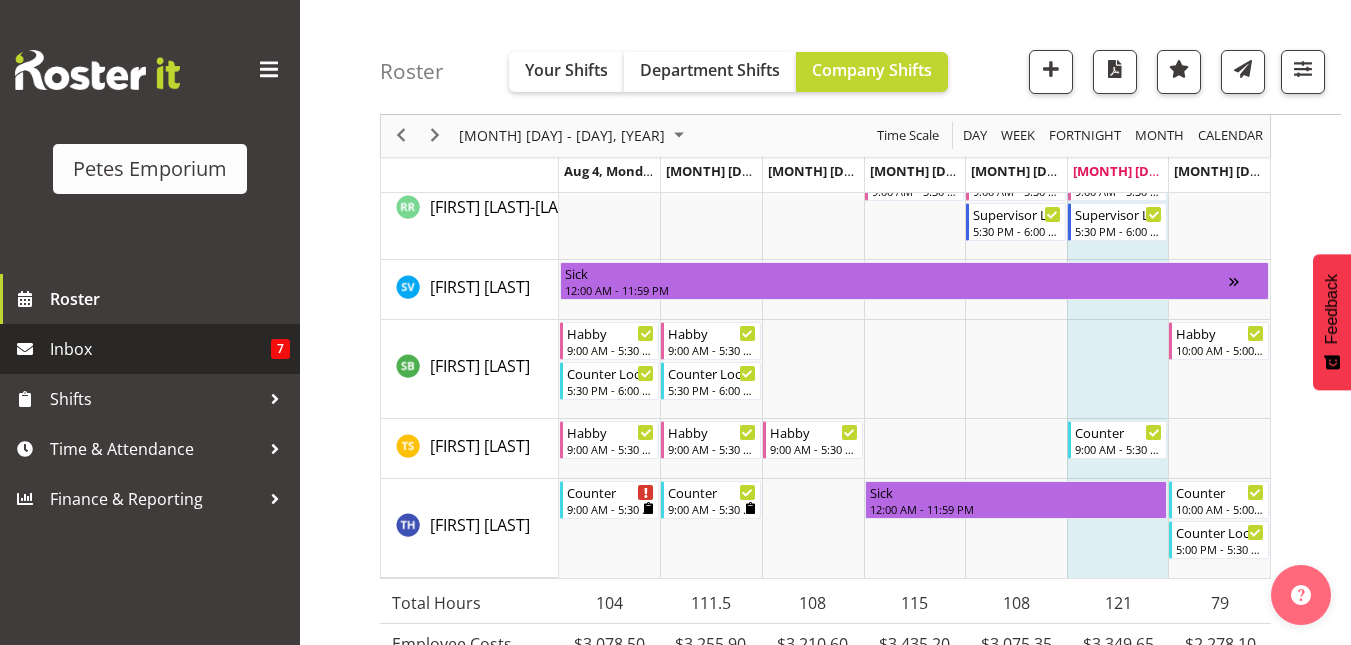 click on "Inbox" at bounding box center (160, 349) 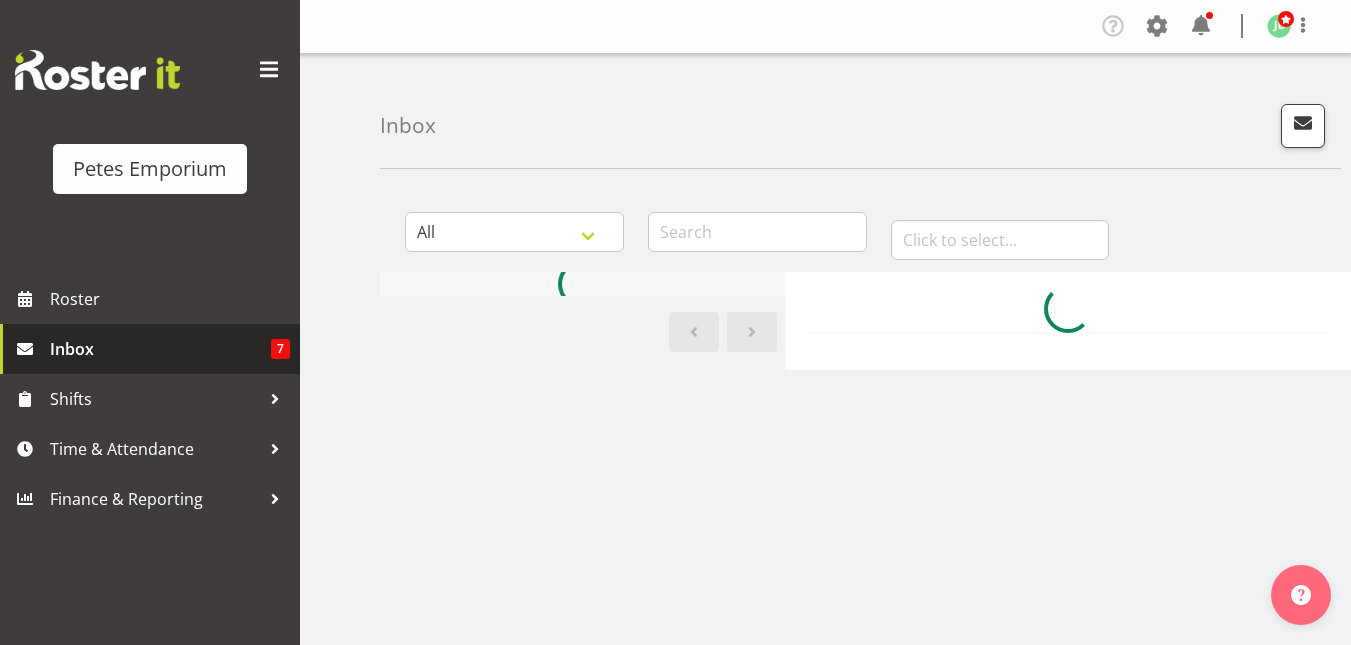 scroll, scrollTop: 0, scrollLeft: 0, axis: both 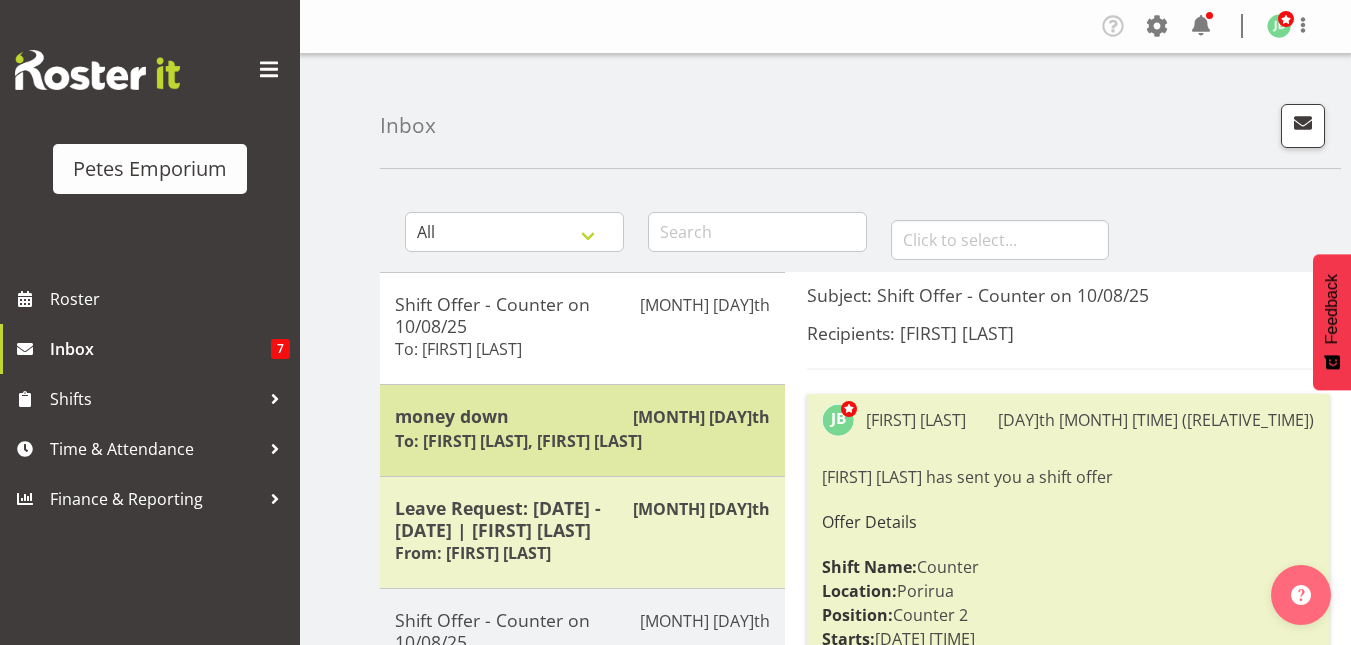 click on "[MONTH] [DAY]th
money down
To: [FIRST] [LAST], [FIRST] [LAST]" at bounding box center [582, 430] 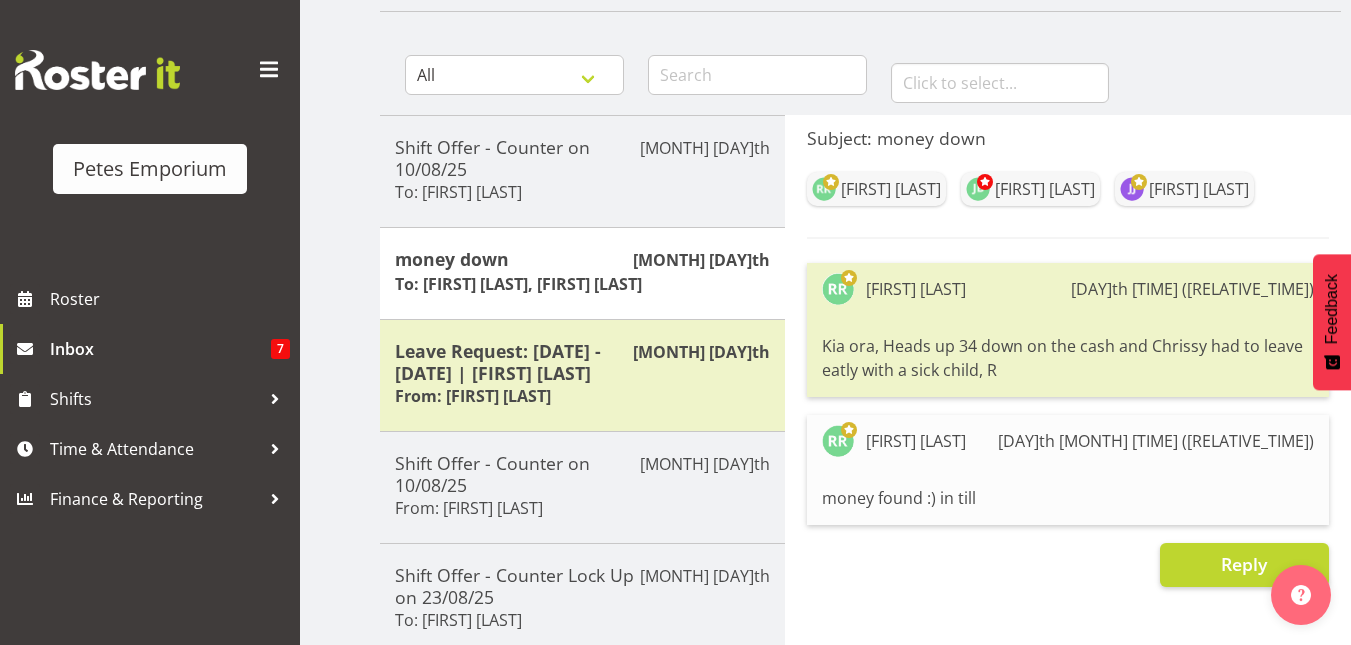 scroll, scrollTop: 158, scrollLeft: 0, axis: vertical 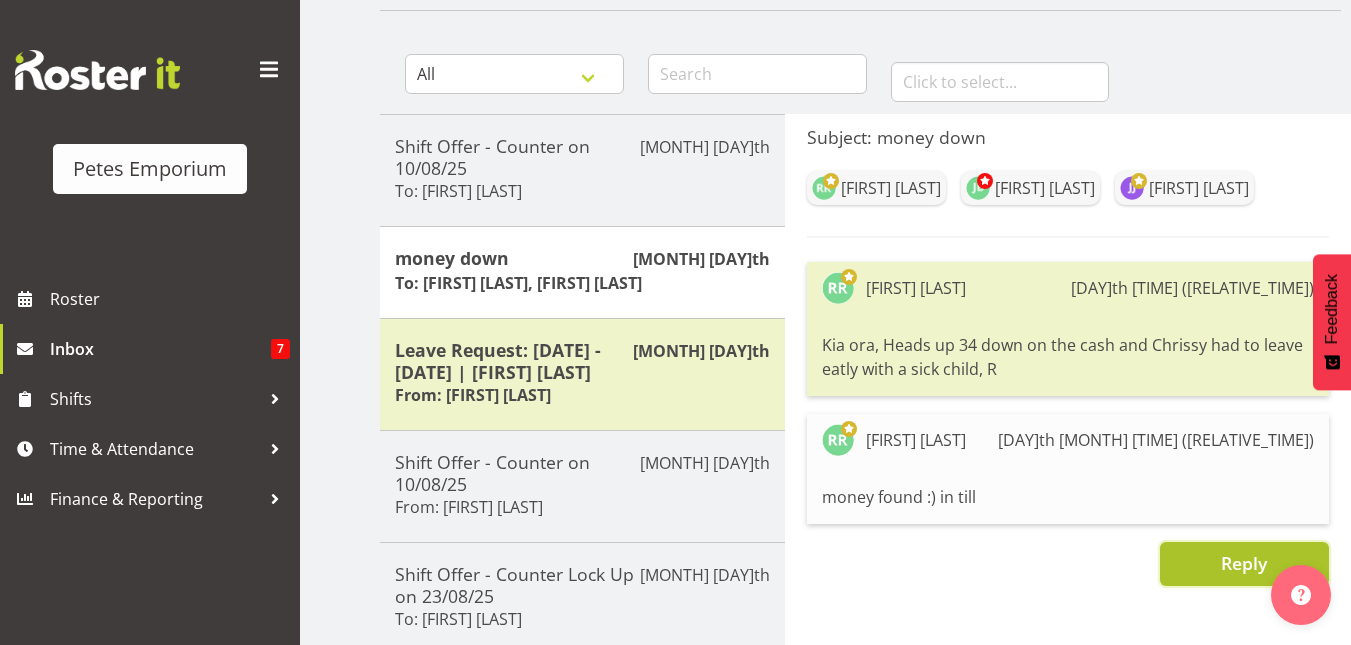 click on "Reply" at bounding box center (1244, 563) 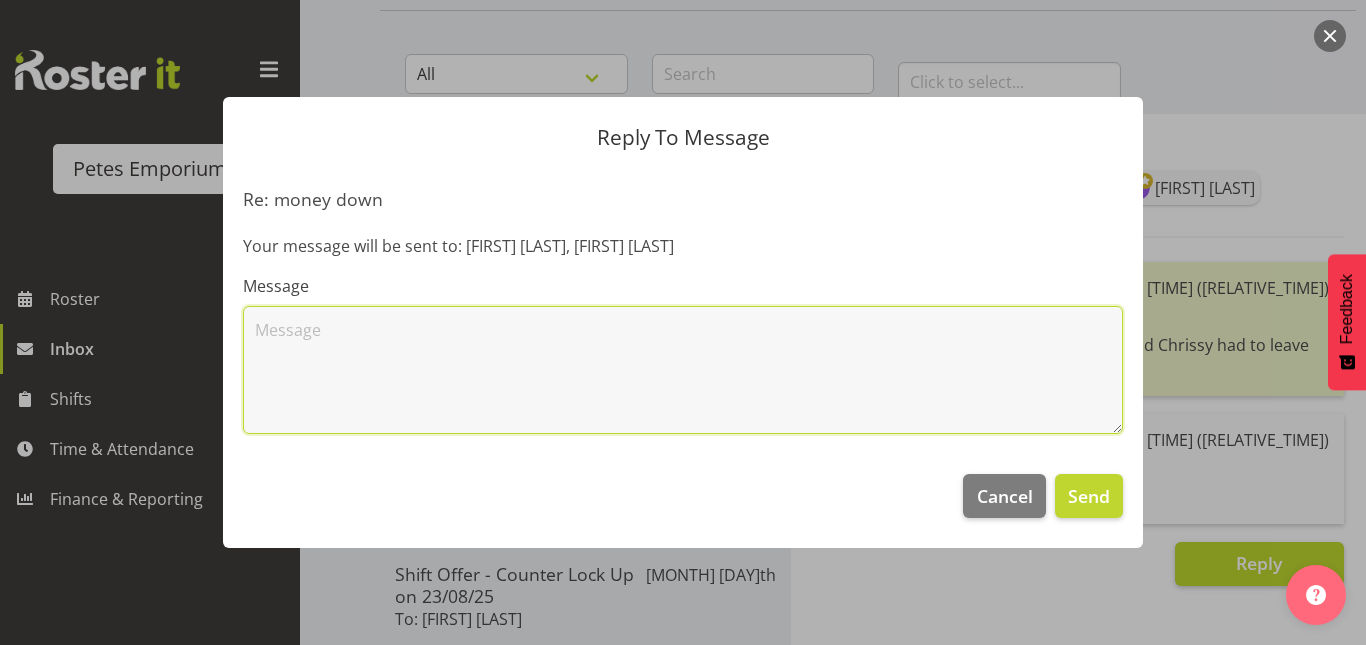 click at bounding box center [683, 370] 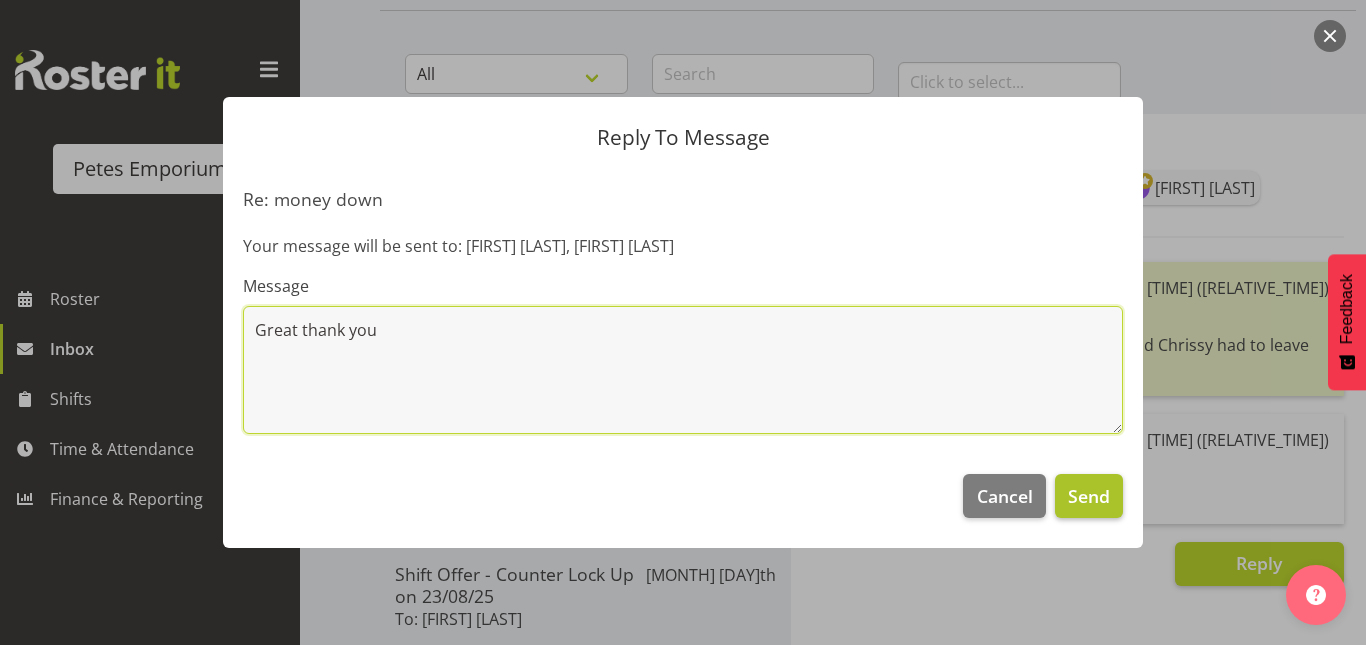 type on "Great thank you" 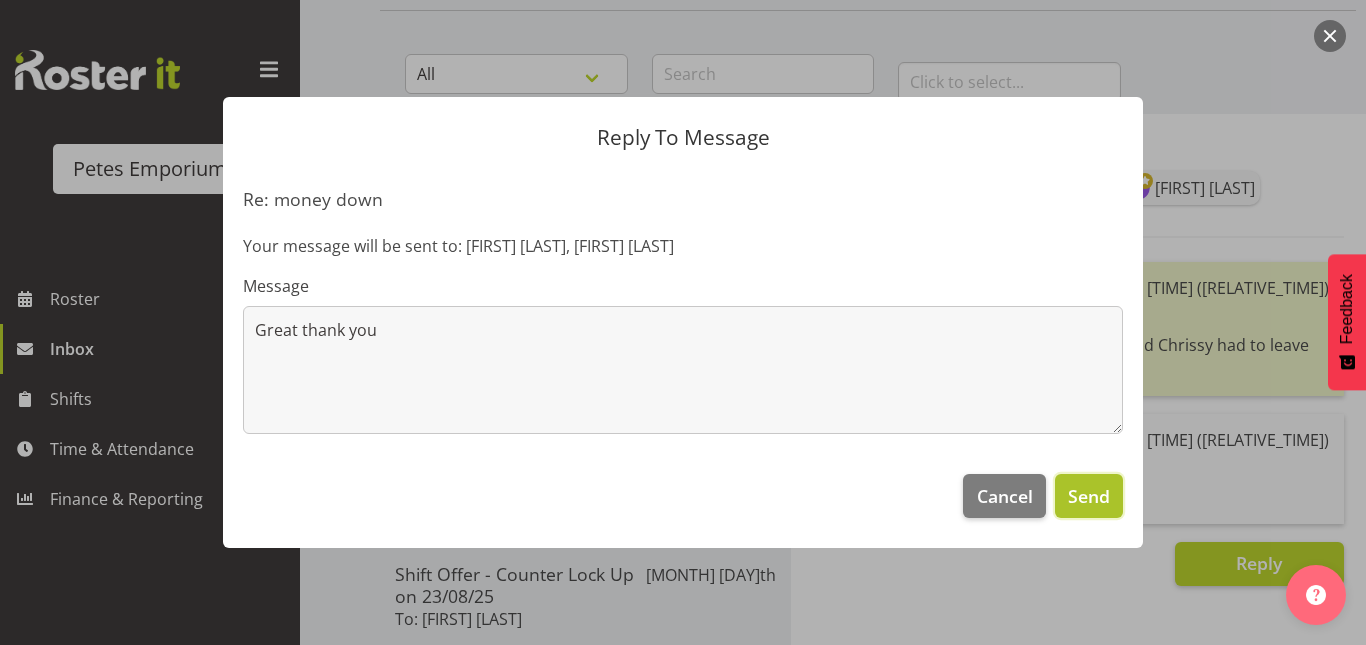 click on "Send" at bounding box center (1089, 496) 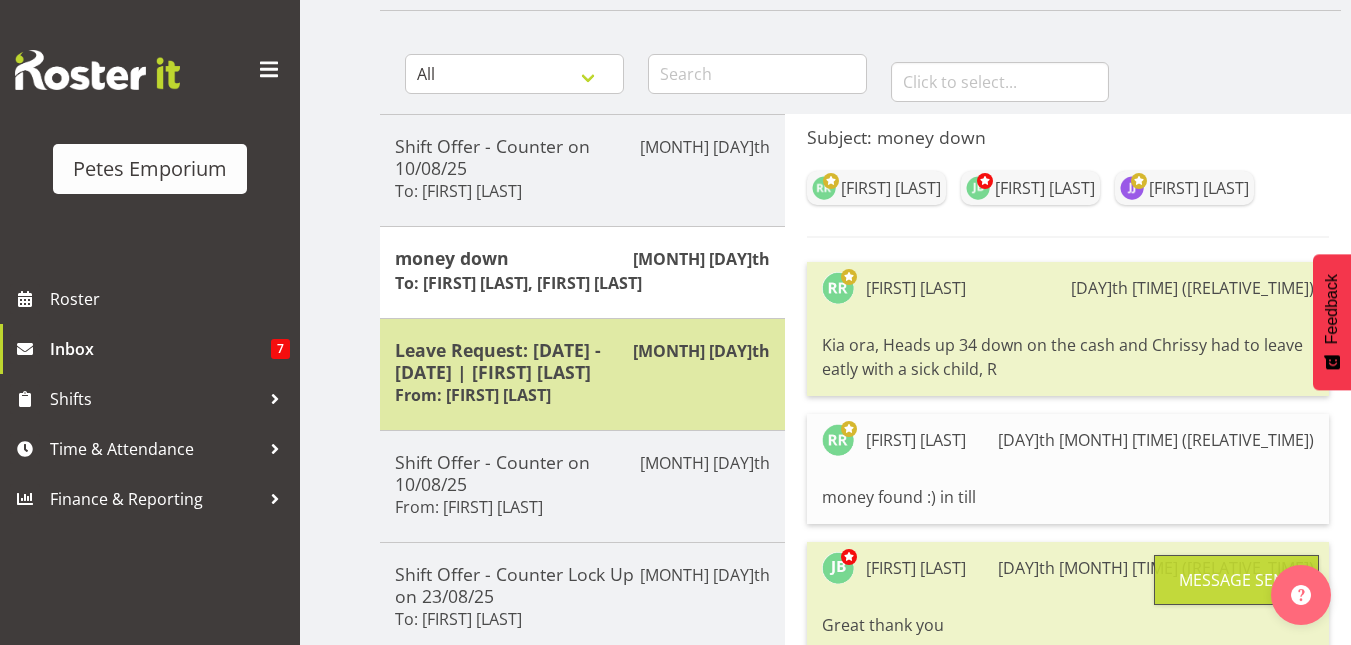 click on "Leave Request: 08/08/25 - 08/08/25 | Christine Neville" at bounding box center (582, 361) 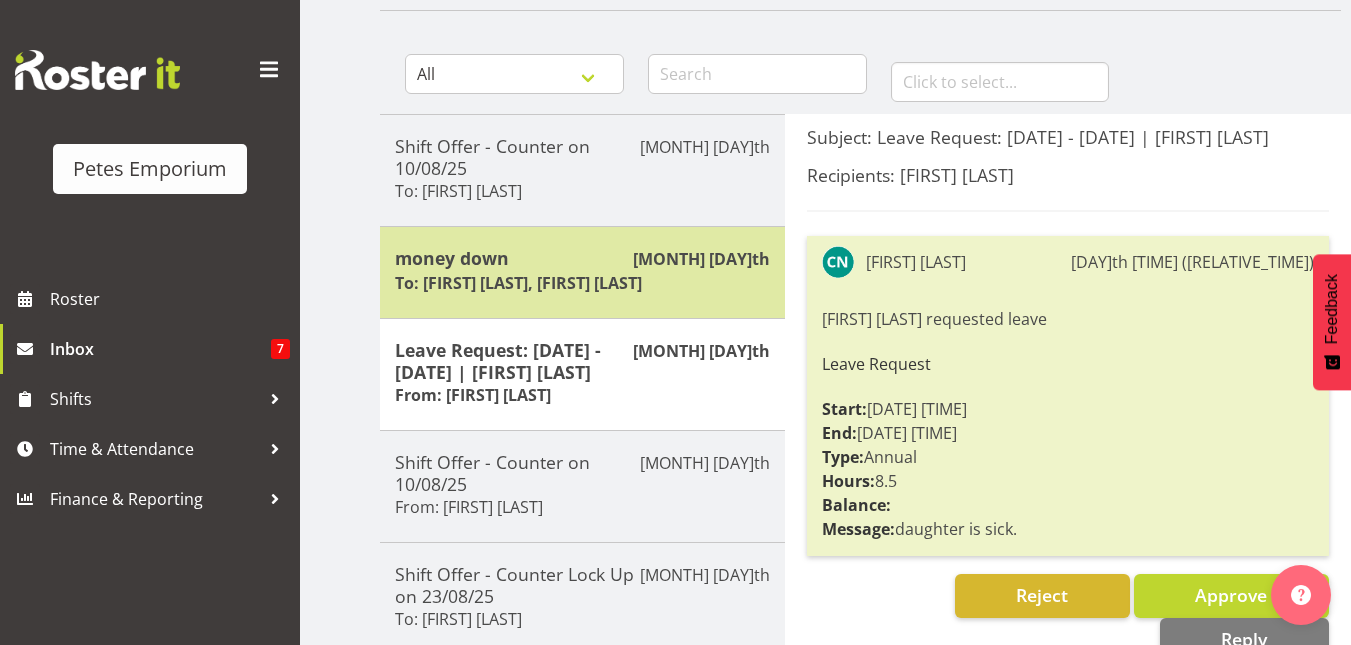 click on "money down
To: Jodine Bunn, Janelle Jonkers" at bounding box center (582, 272) 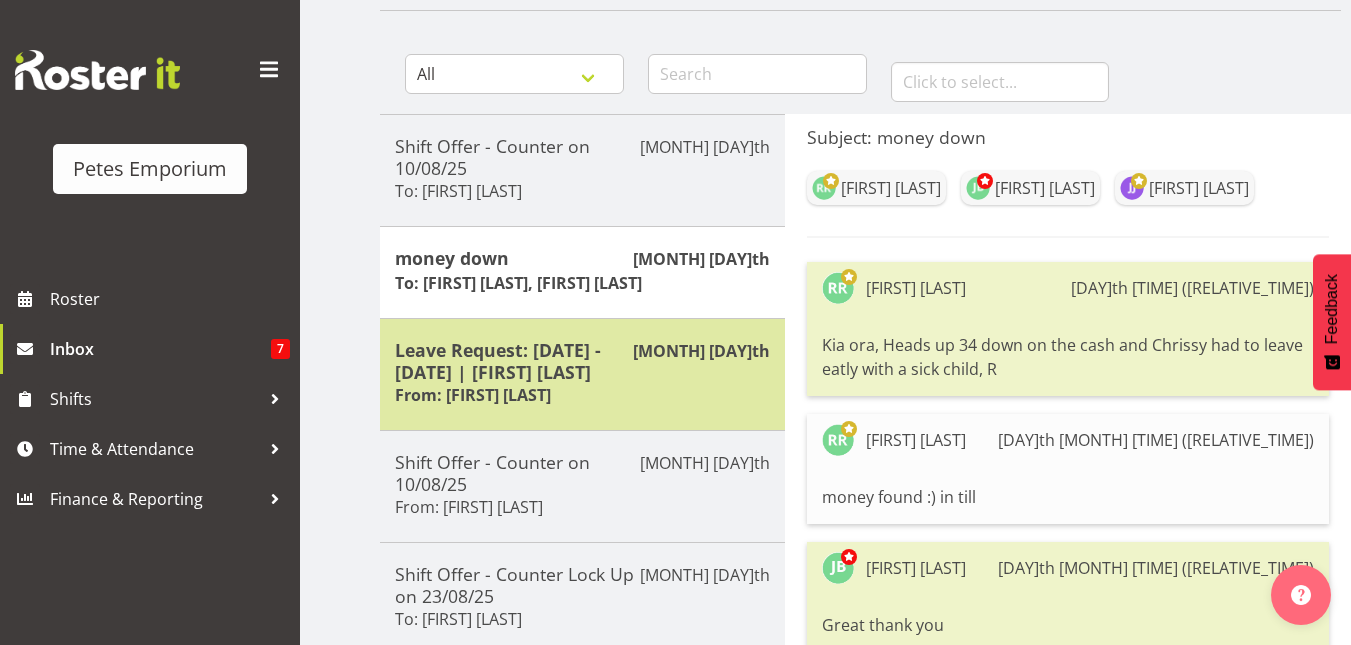 click on "Leave Request: 08/08/25 - 08/08/25 | Christine Neville" at bounding box center [582, 361] 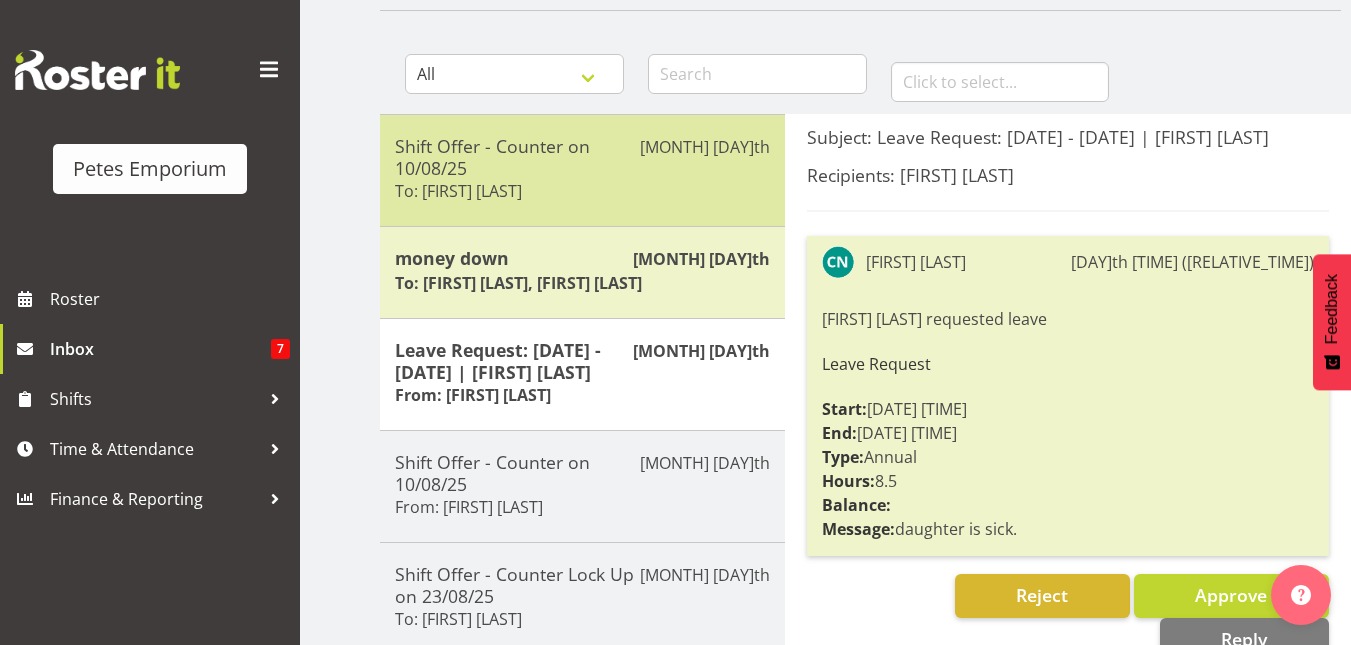 click on "Shift Offer - Counter on 10/08/25
To: Matia Loizou" at bounding box center [582, 170] 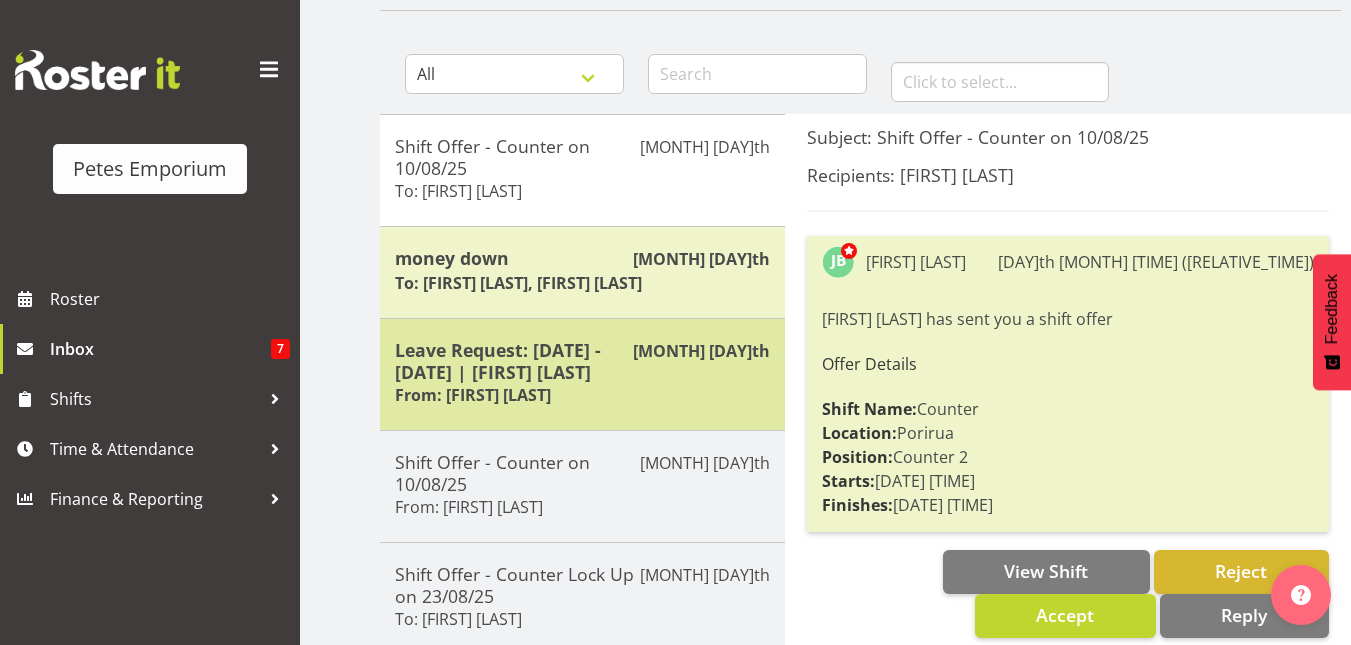 click on "Leave Request: 08/08/25 - 08/08/25 | Christine Neville" at bounding box center (582, 361) 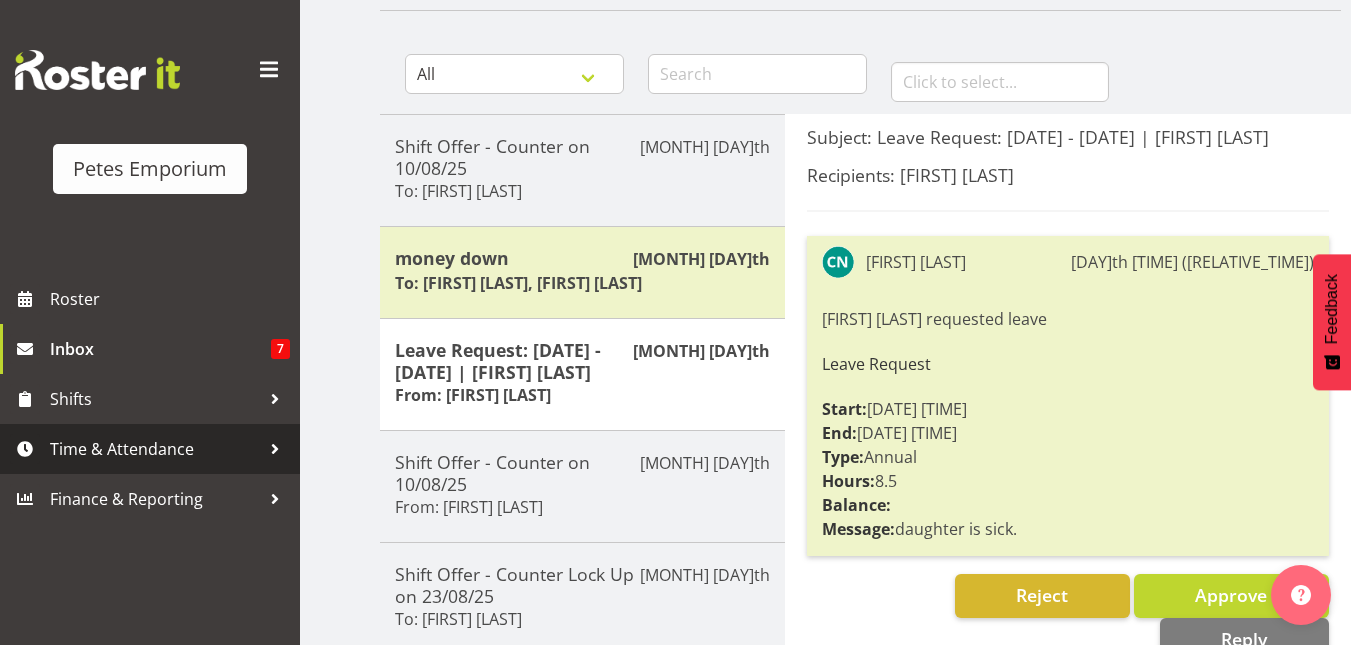 click on "Time & Attendance" at bounding box center (155, 449) 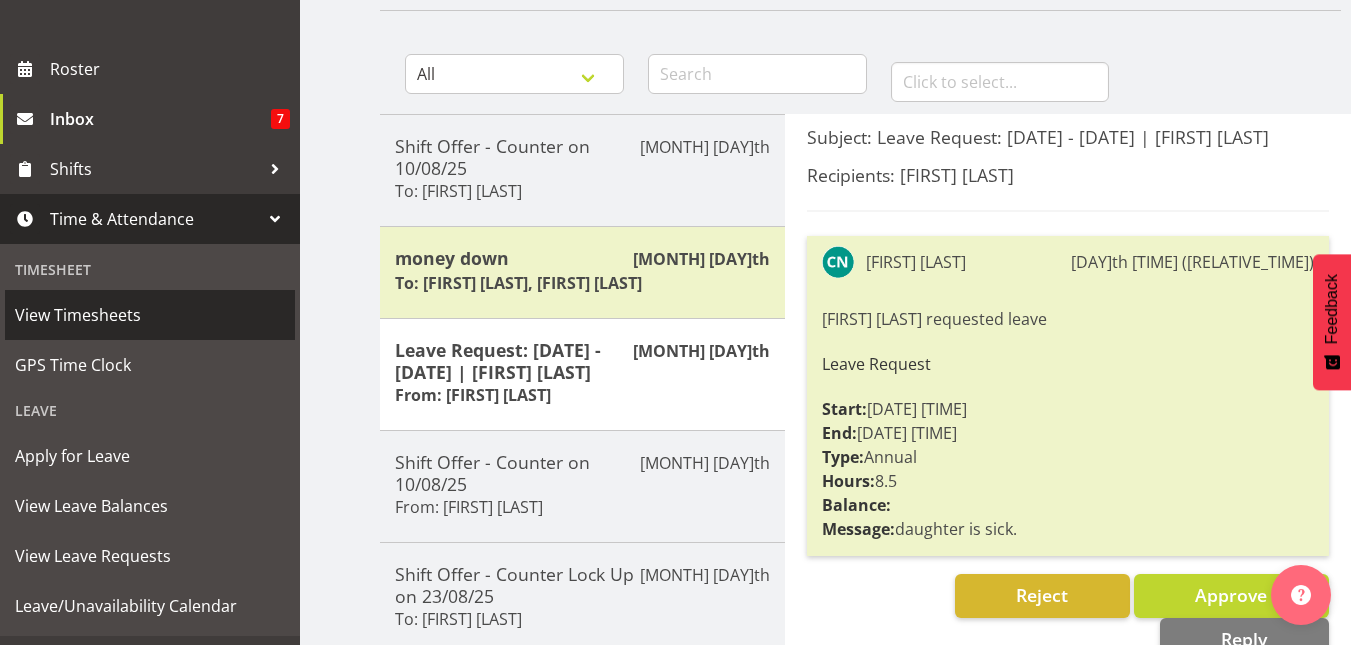 scroll, scrollTop: 232, scrollLeft: 0, axis: vertical 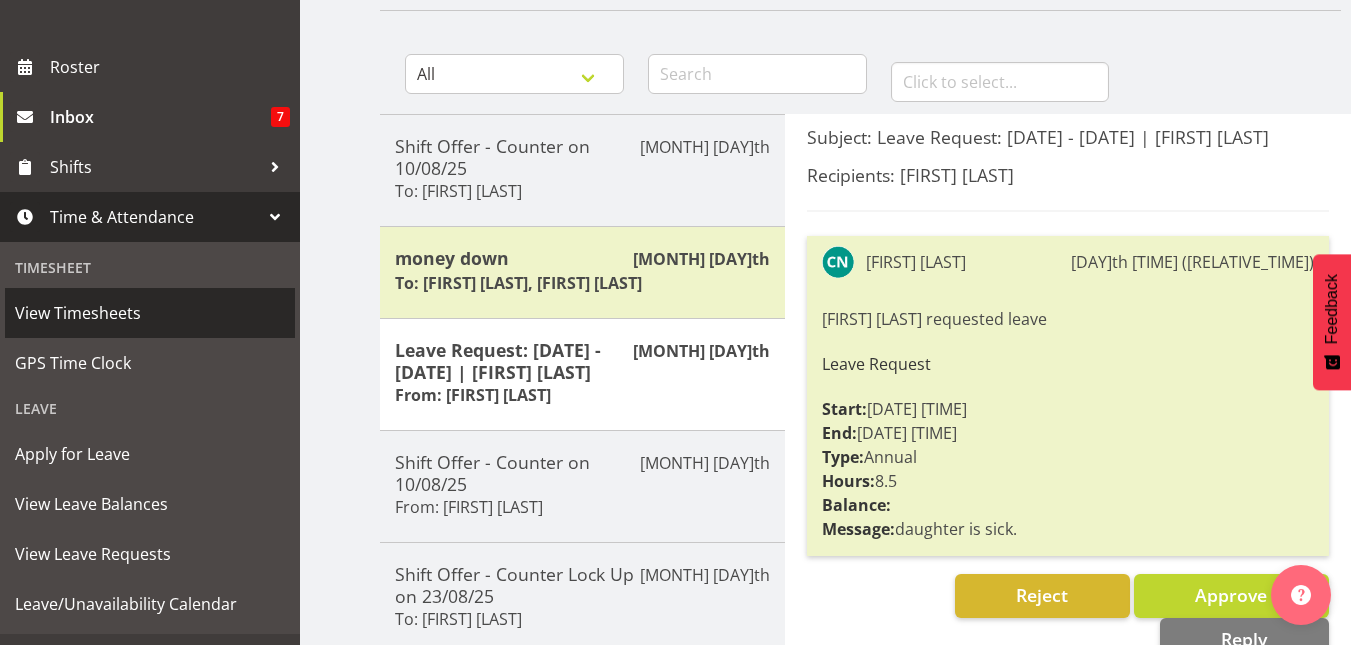 click on "View Timesheets" at bounding box center (150, 313) 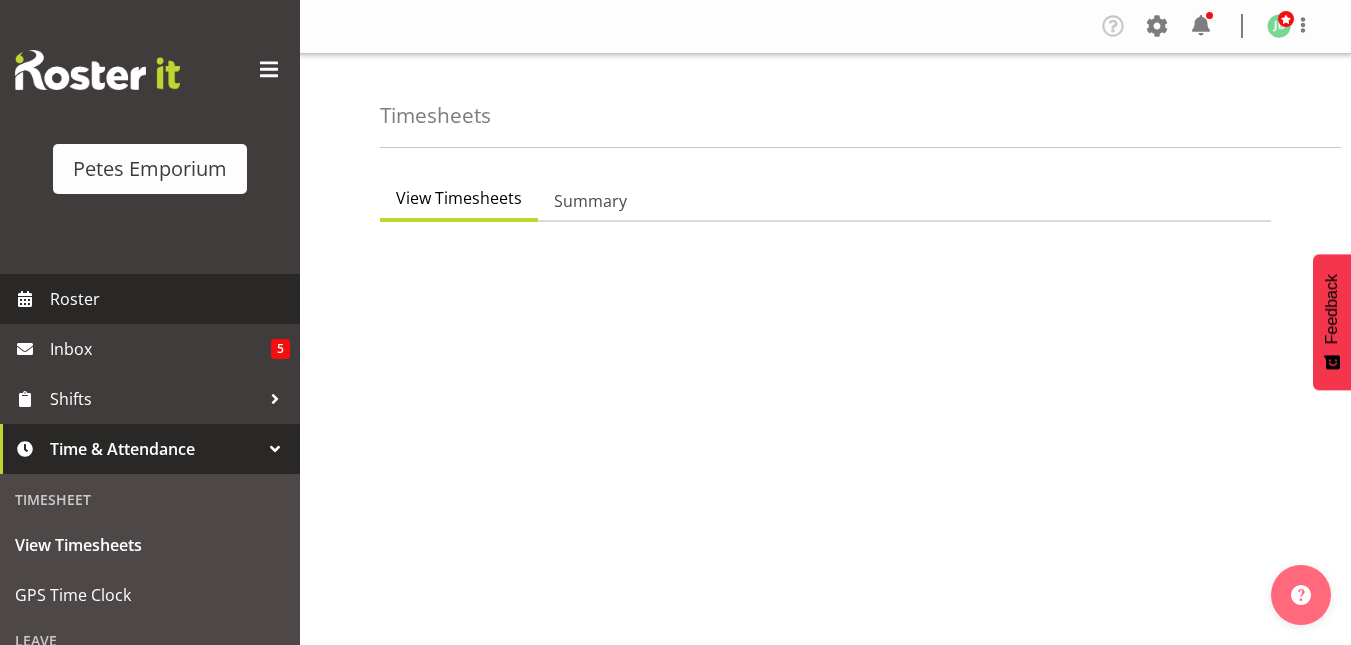scroll, scrollTop: 0, scrollLeft: 0, axis: both 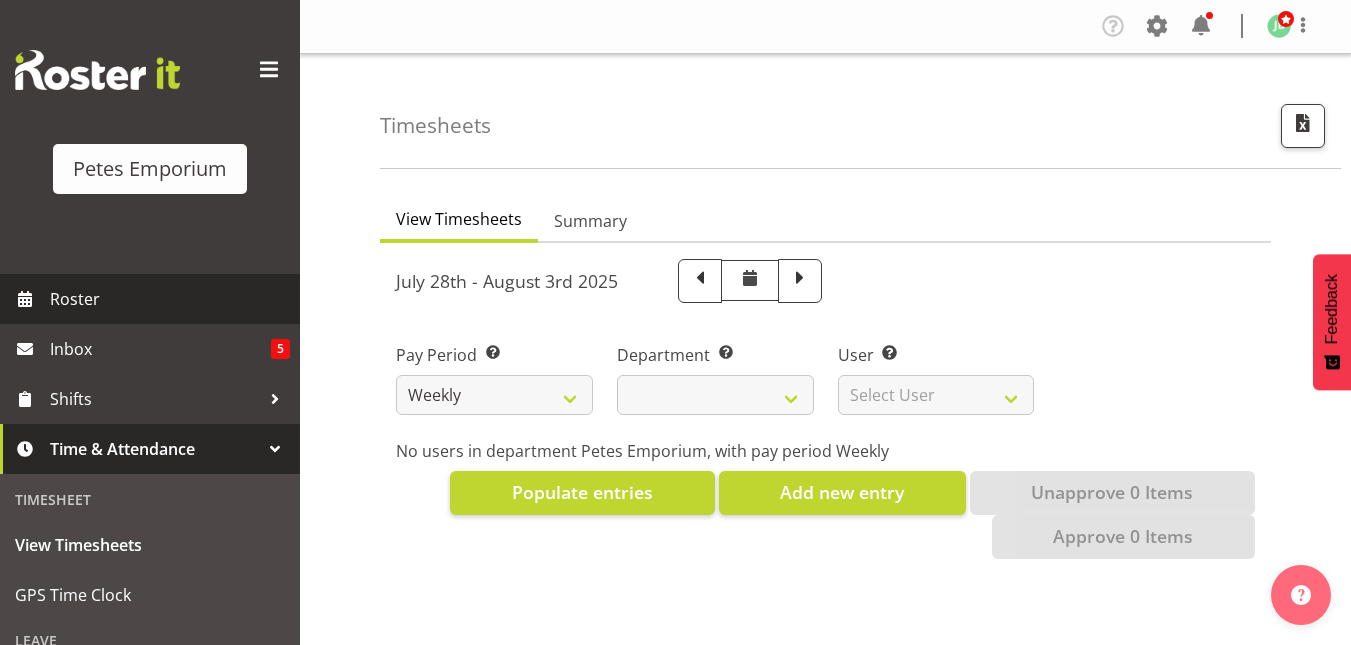 select 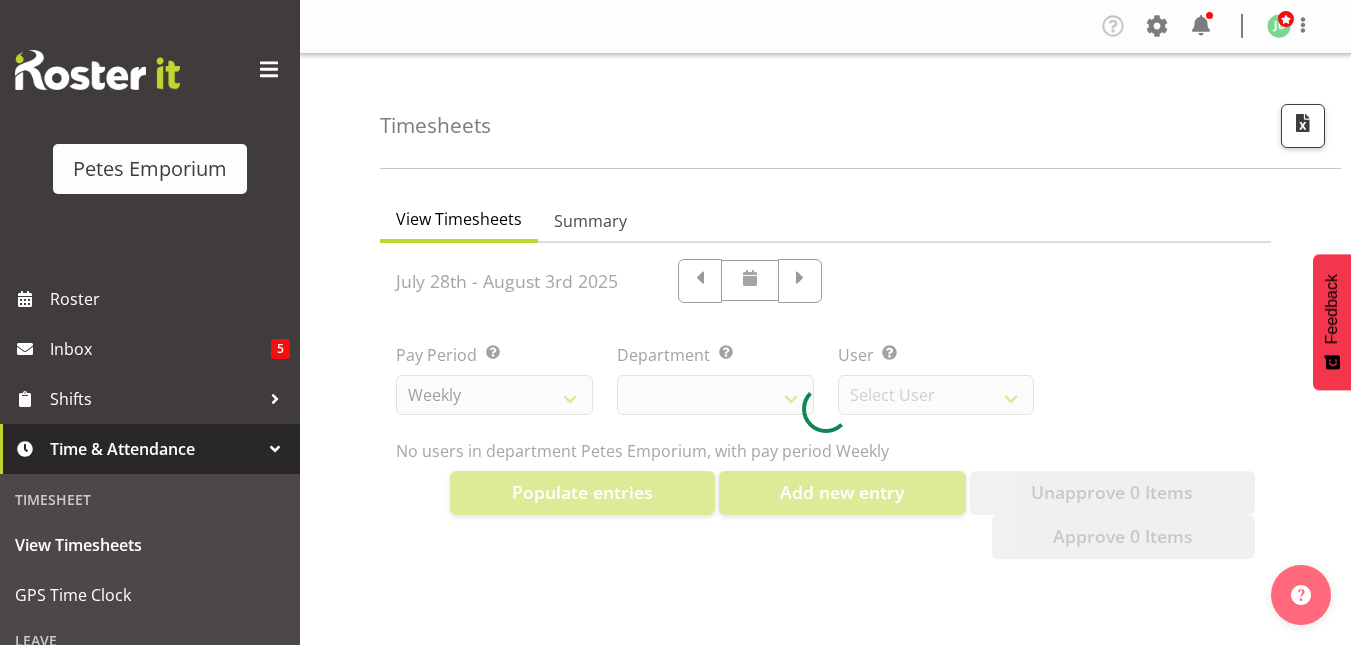 select on "11345" 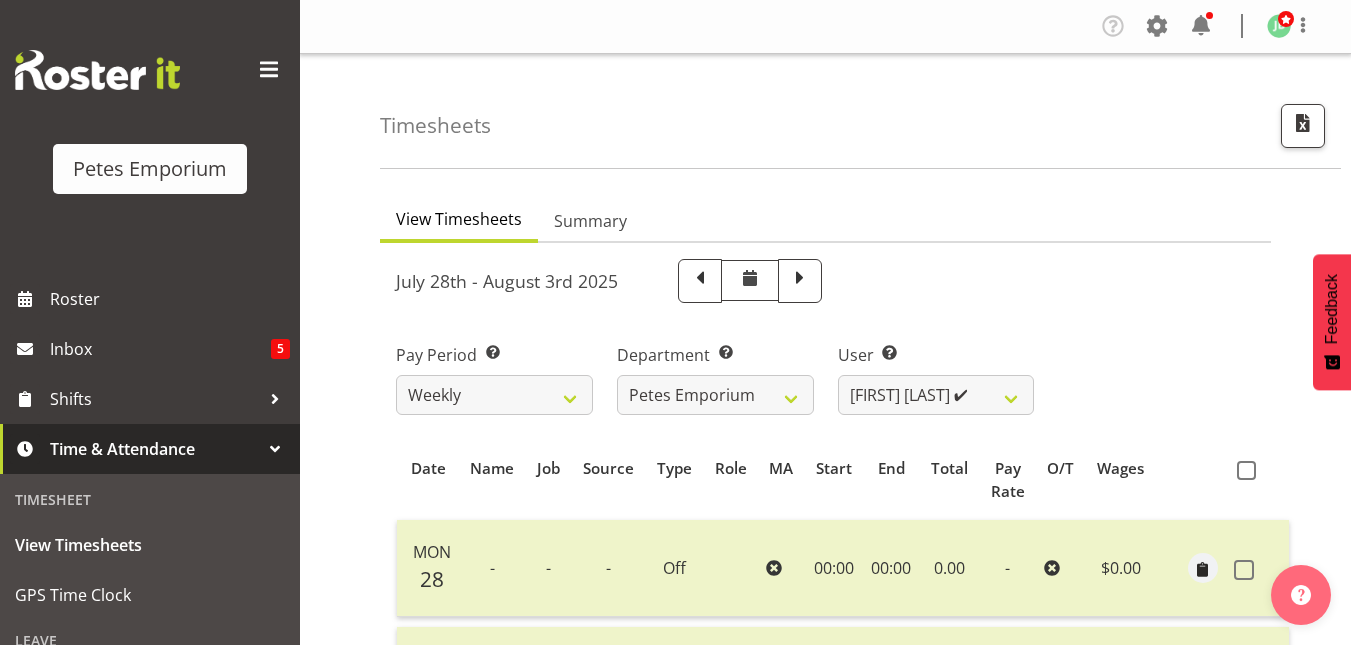 click at bounding box center (800, 279) 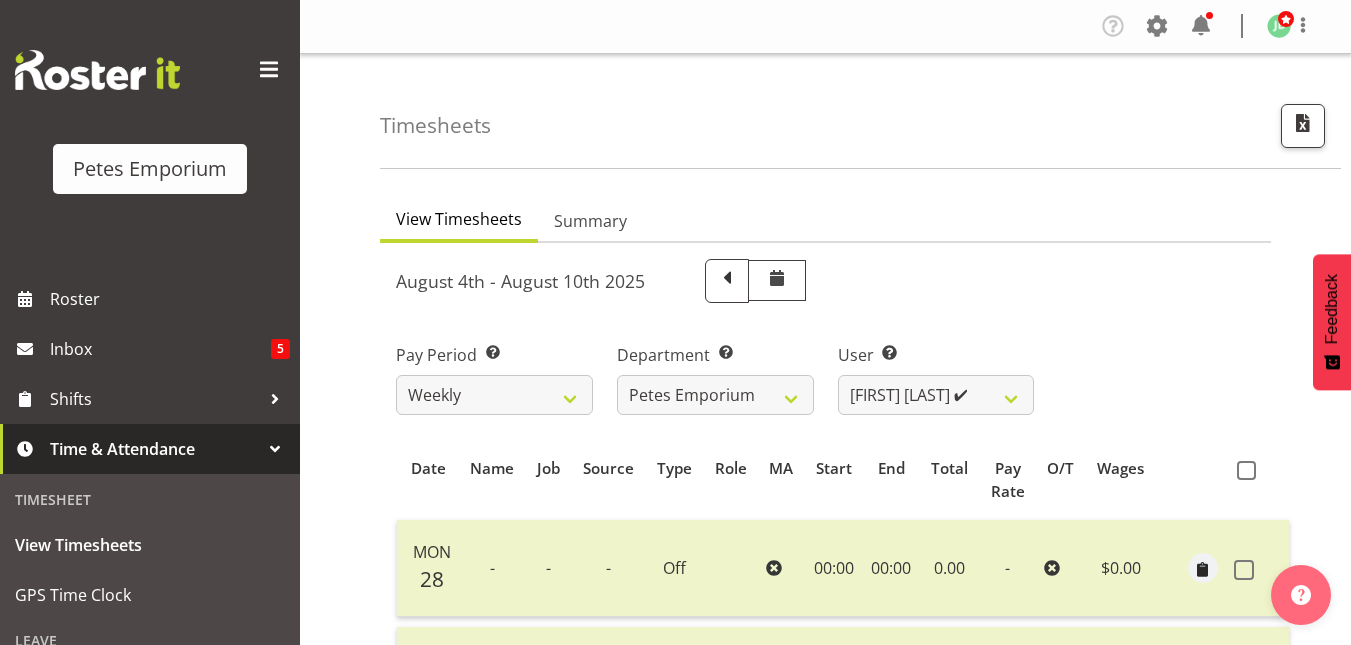 select 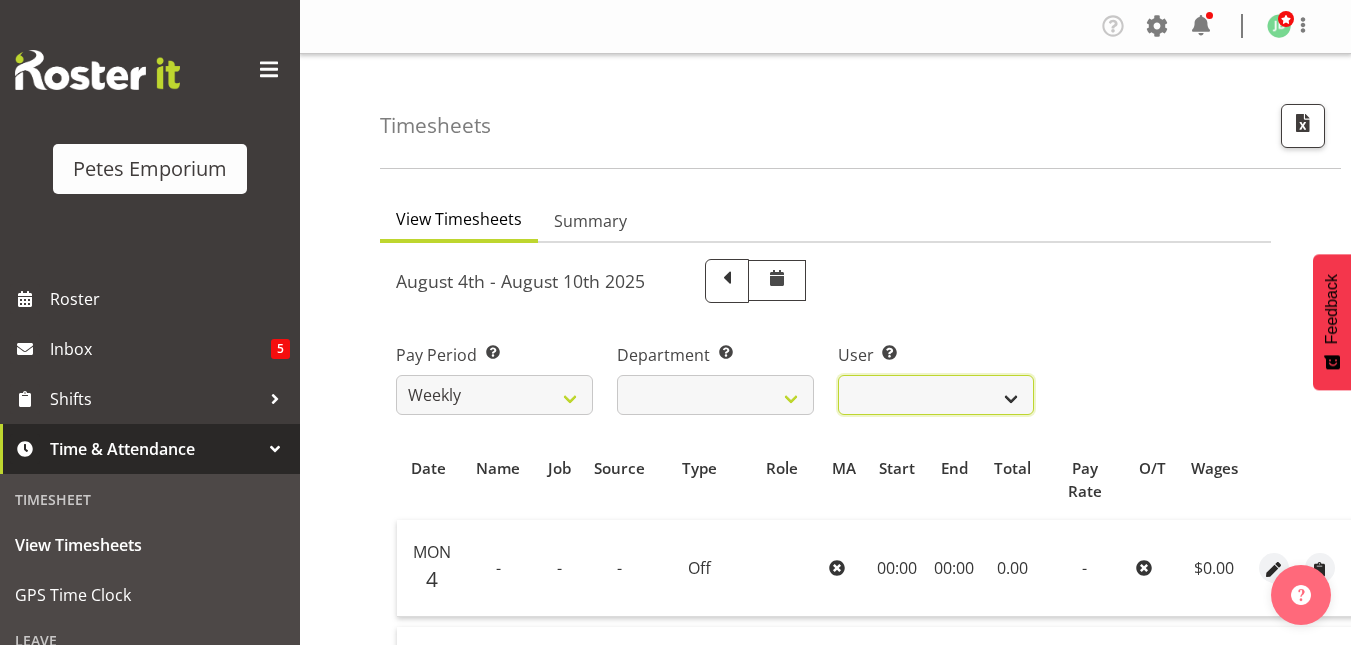 click on "Abigail Lane
❌
Alex-Micheal Taniwha
❌
Amelia Denz
❌
Beena Beena
❌
Christine Neville
❌
Danielle Donselaar
❌
David McAuley
❌
Emma Croft
❌
Esperanza Querido
❌
Eva Vailini
❌
Gillian Byford
❌
Helena Tomlin
❌
Janelle Jonkers
❌
Jeseryl Armstrong
❌
Jodine Bunn
❌" at bounding box center (936, 395) 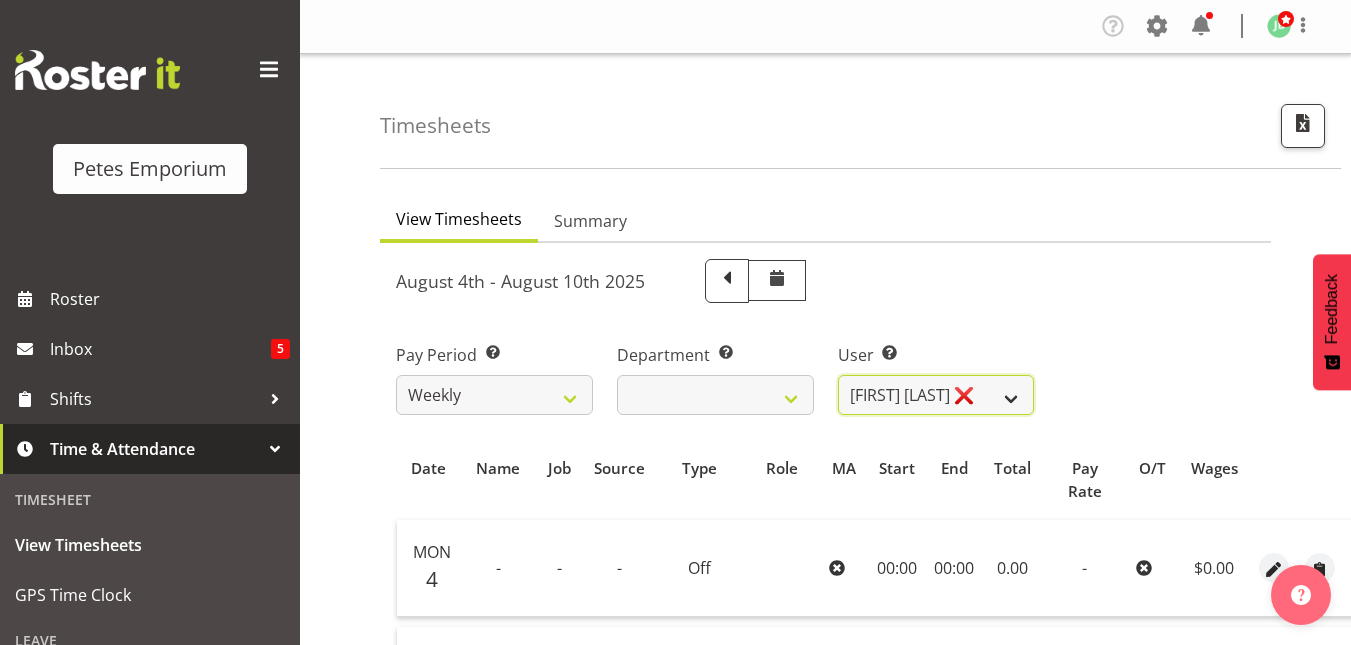 click on "Abigail Lane
❌
Alex-Micheal Taniwha
❌
Amelia Denz
❌
Beena Beena
❌
Christine Neville
❌
Danielle Donselaar
❌
David McAuley
❌
Emma Croft
❌
Esperanza Querido
❌
Eva Vailini
❌
Gillian Byford
❌
Helena Tomlin
❌
Janelle Jonkers
❌
Jeseryl Armstrong
❌
Jodine Bunn
❌" at bounding box center [936, 395] 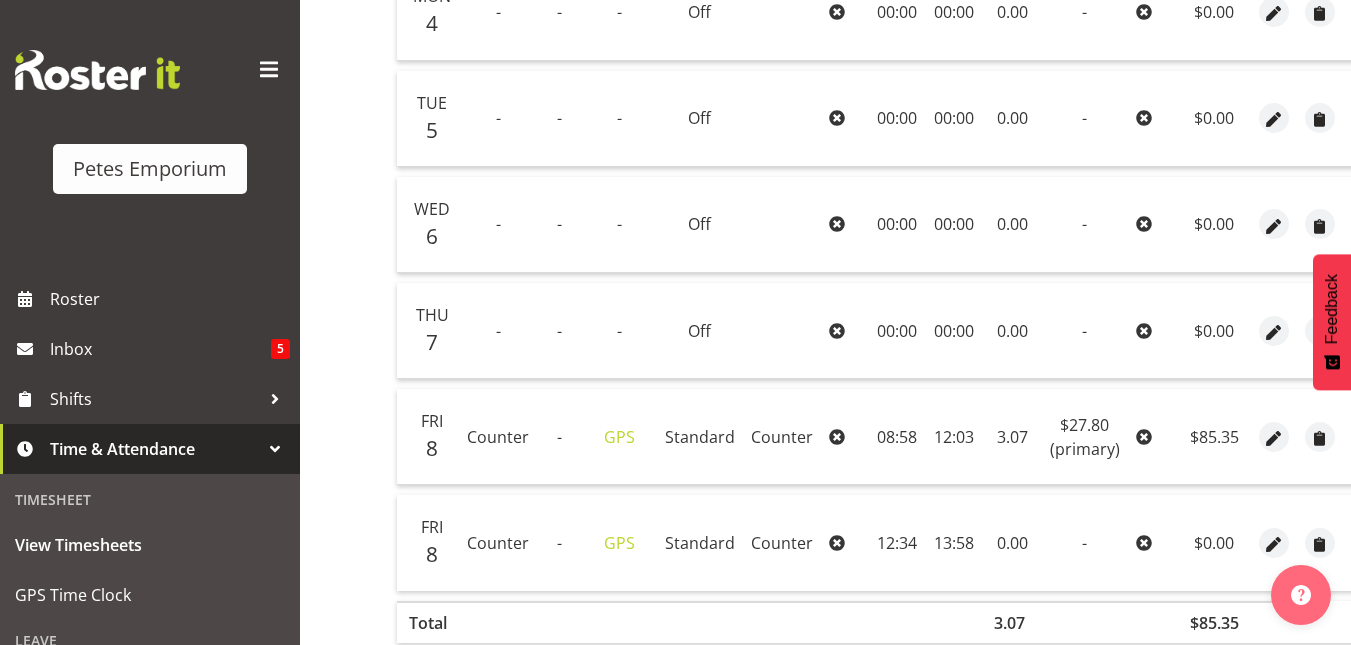 scroll, scrollTop: 557, scrollLeft: 0, axis: vertical 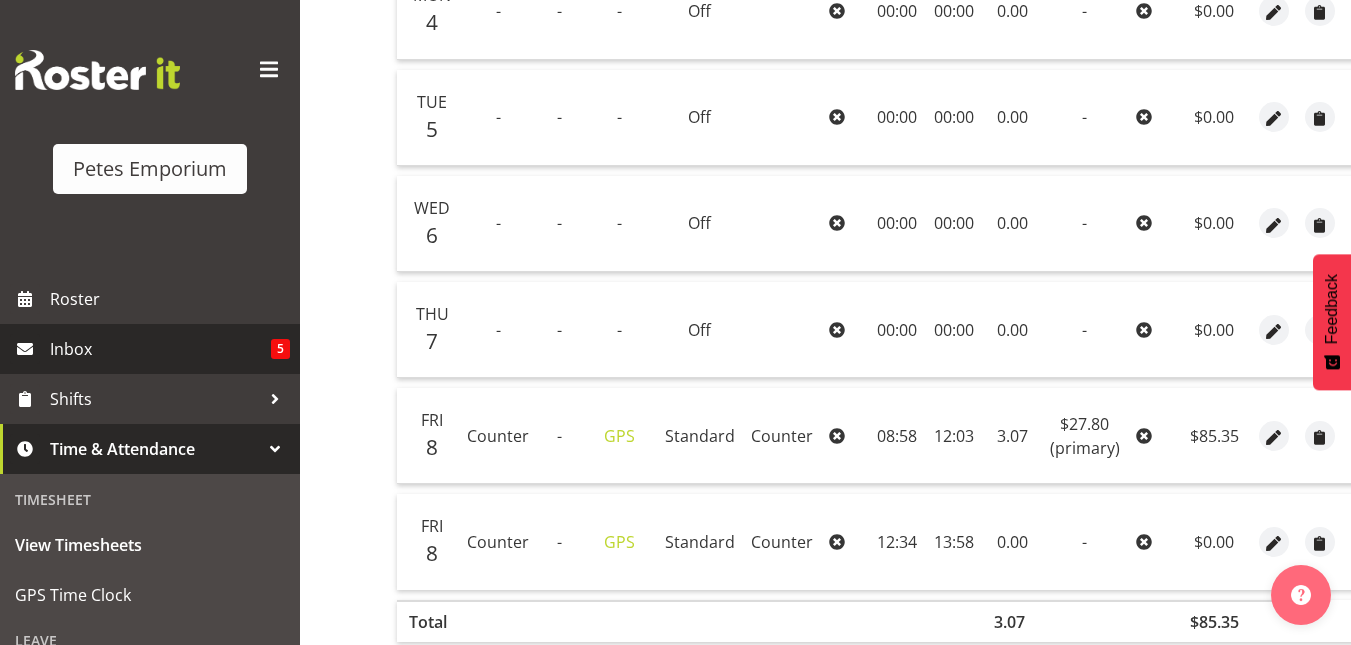 click on "Inbox" at bounding box center [160, 349] 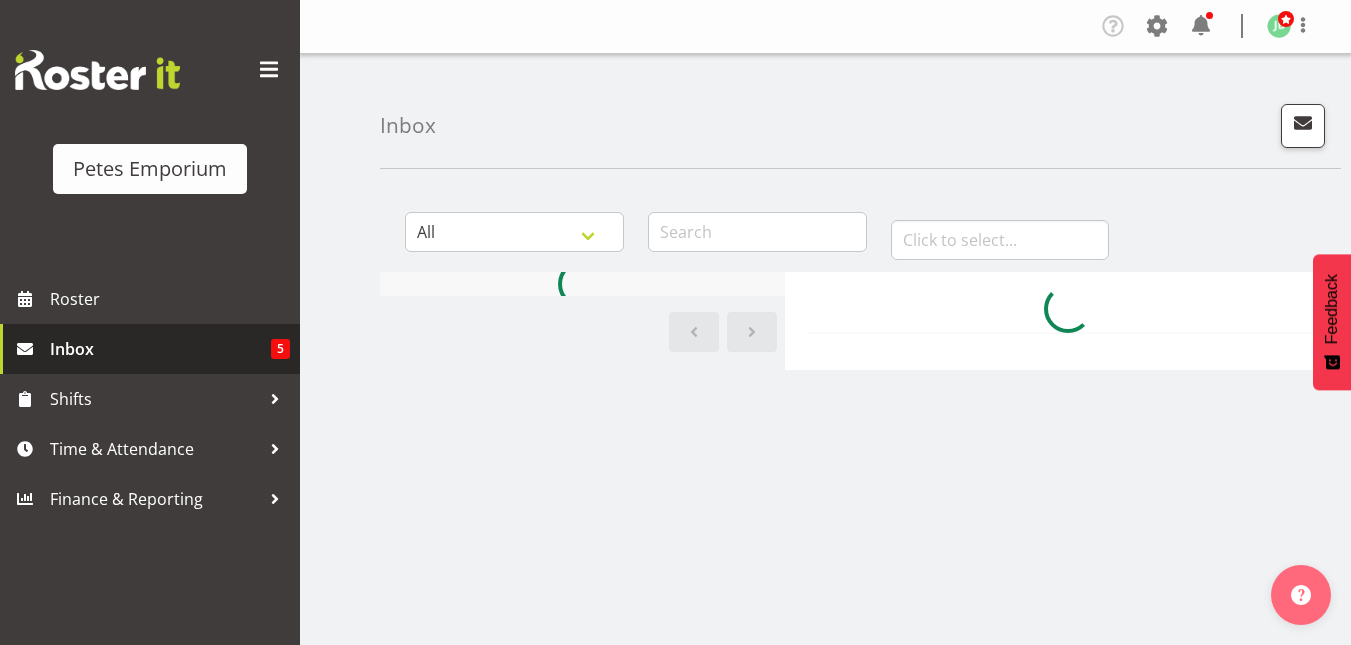 scroll, scrollTop: 0, scrollLeft: 0, axis: both 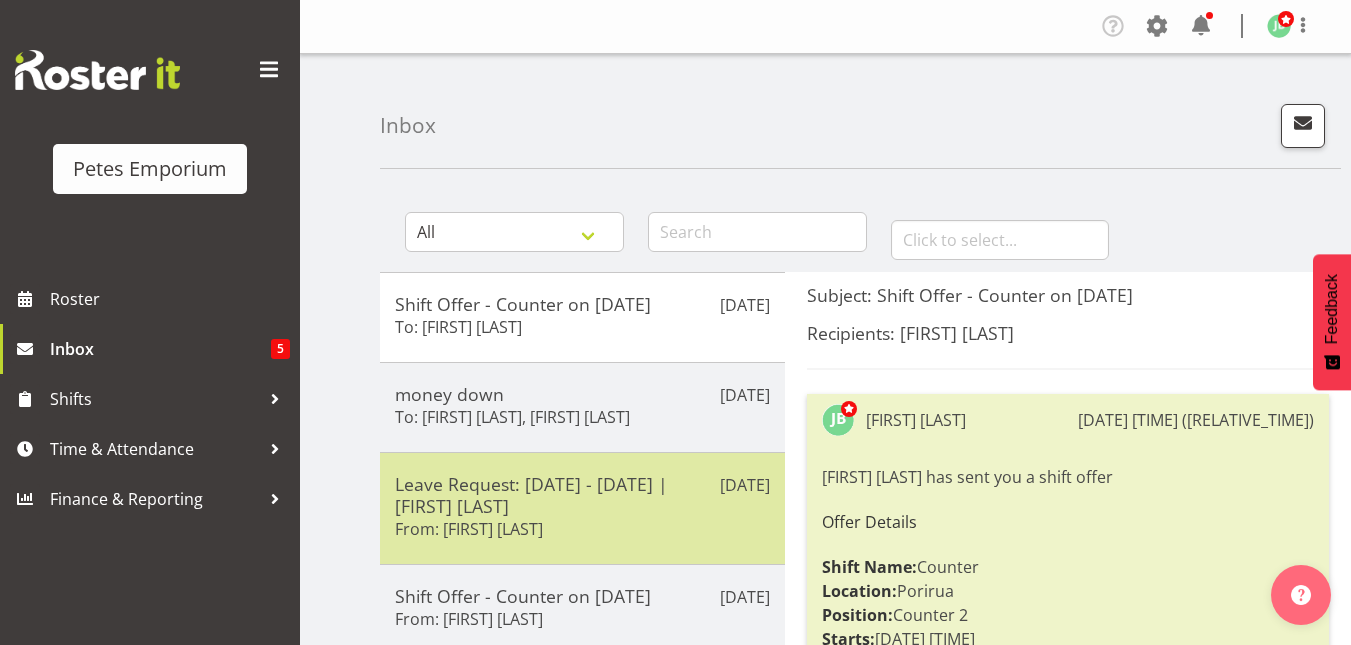 click on "Leave Request: [DATE] - [DATE] | [FIRST] [LAST]" at bounding box center [582, 495] 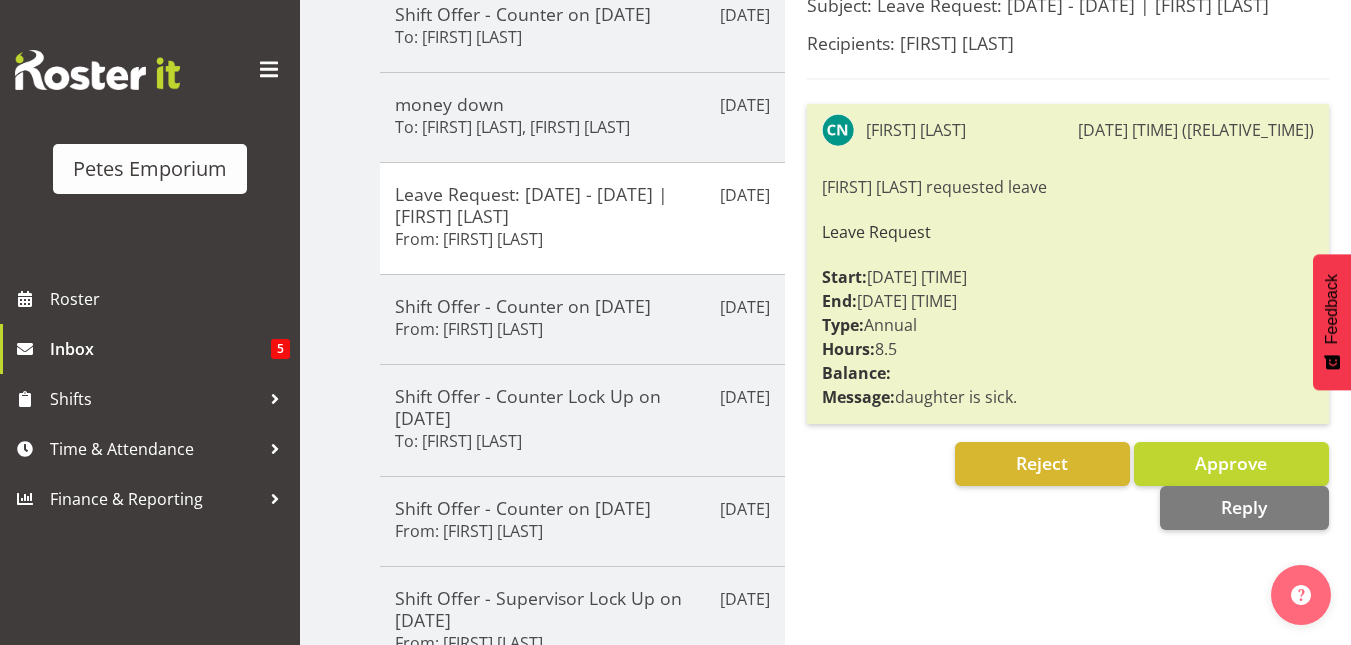 scroll, scrollTop: 291, scrollLeft: 0, axis: vertical 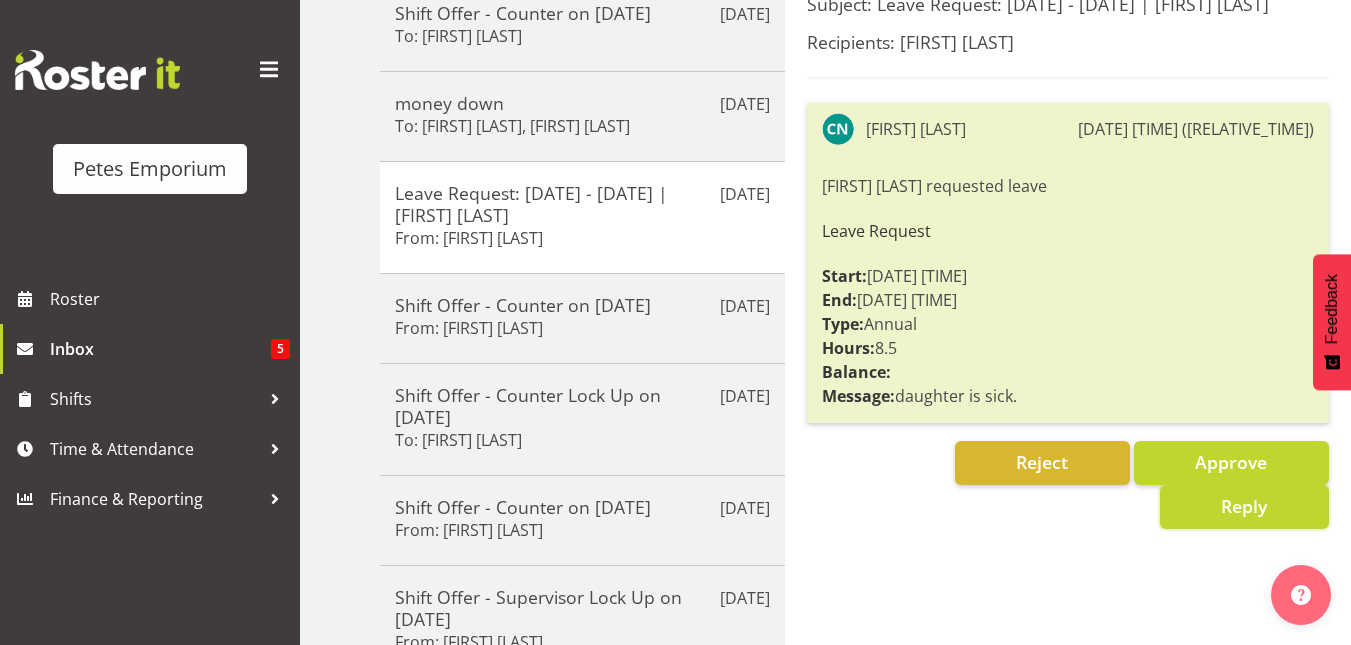 click on "Reply" at bounding box center (1244, 506) 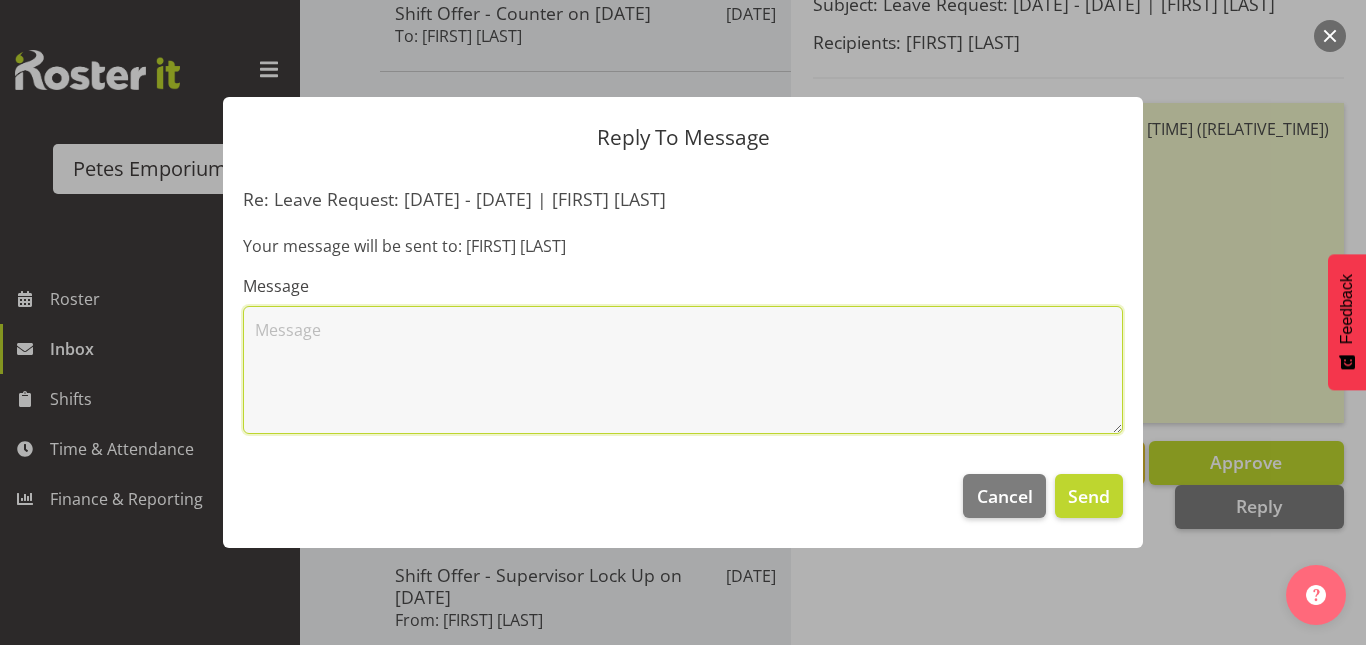 click at bounding box center (683, 370) 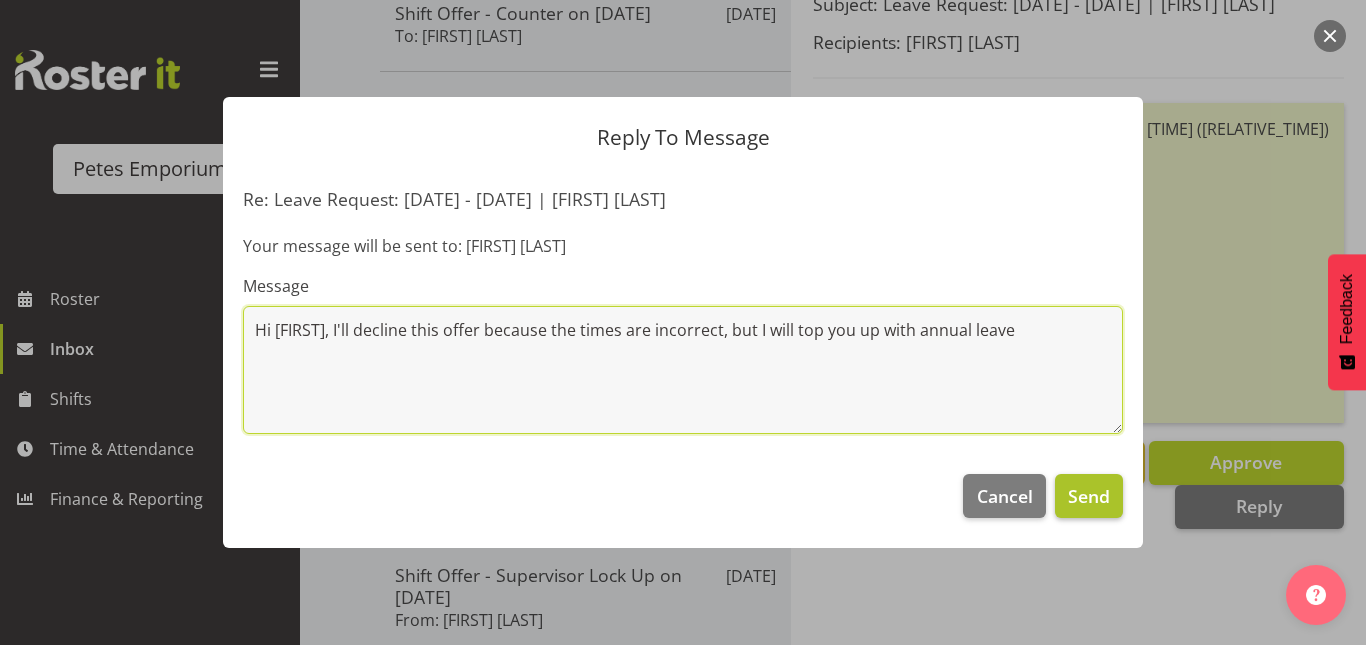 type on "Hi Chrissy, I'll decline this offer because the times are incorrect, but I will top you up with annual leave" 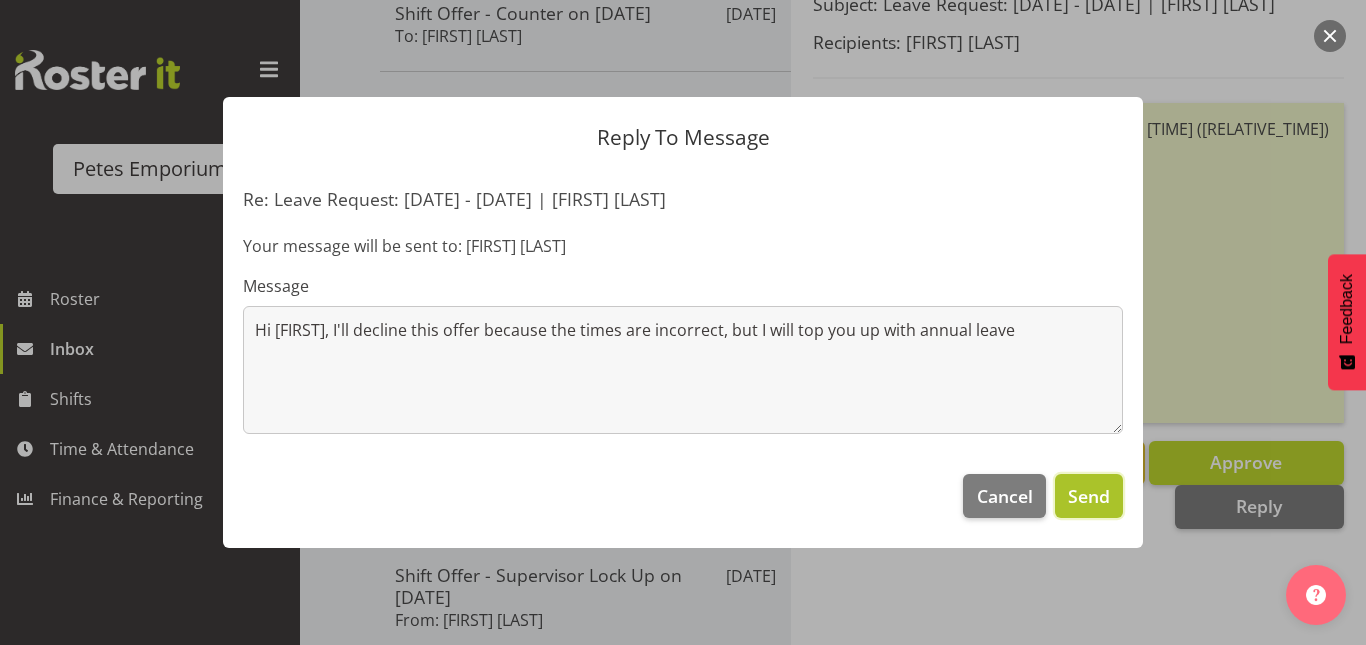 click on "Send" at bounding box center (1089, 496) 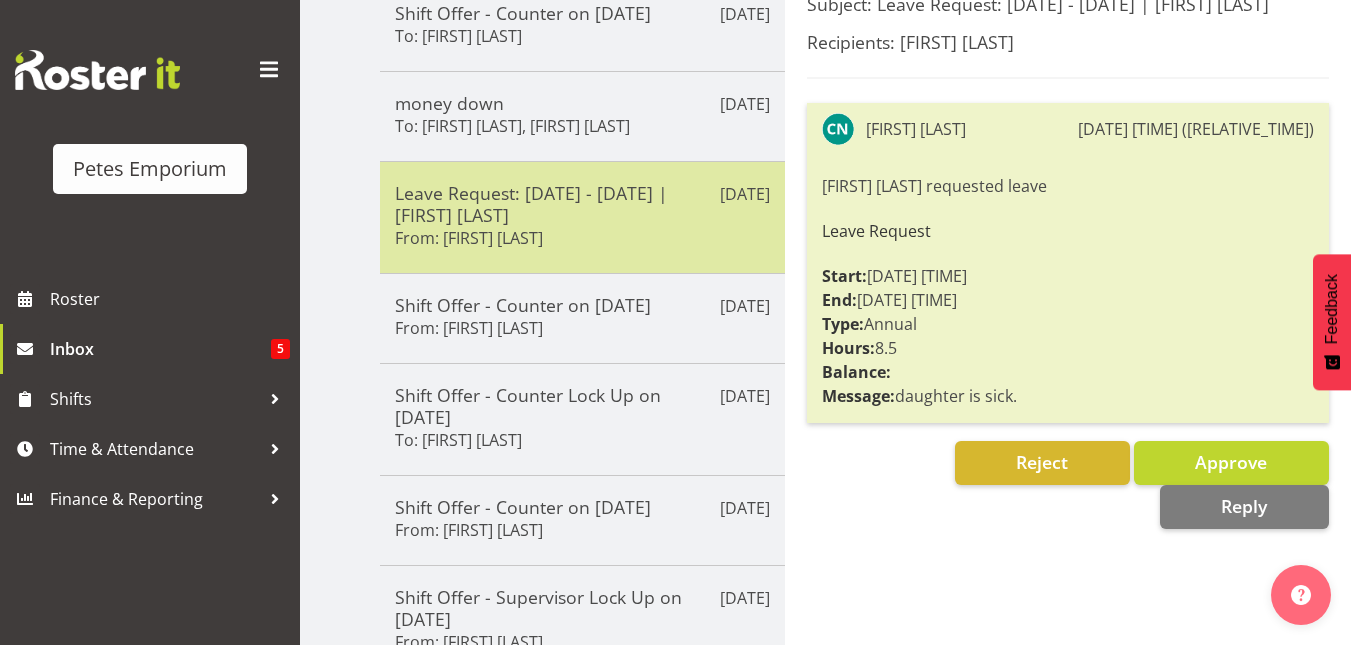 click on "Leave Request: [DATE] - [DATE] | [FIRST] [LAST]" at bounding box center [582, 204] 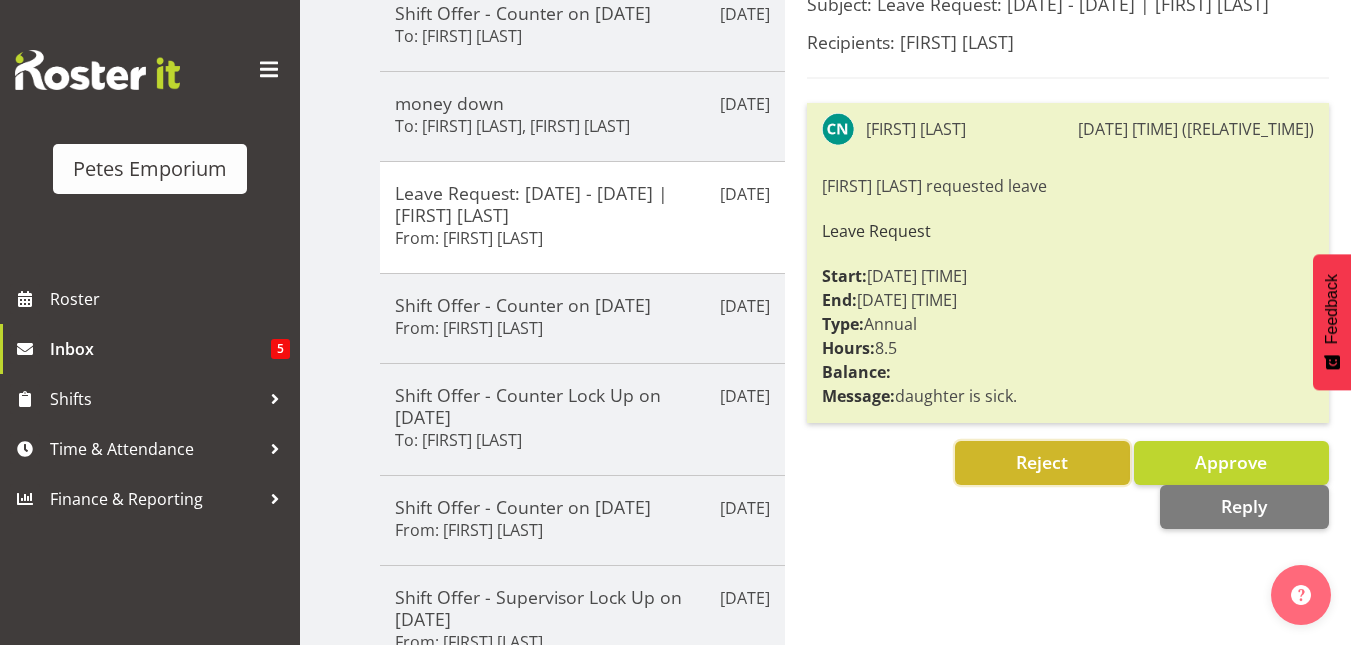 click on "Reject" at bounding box center (1042, 462) 